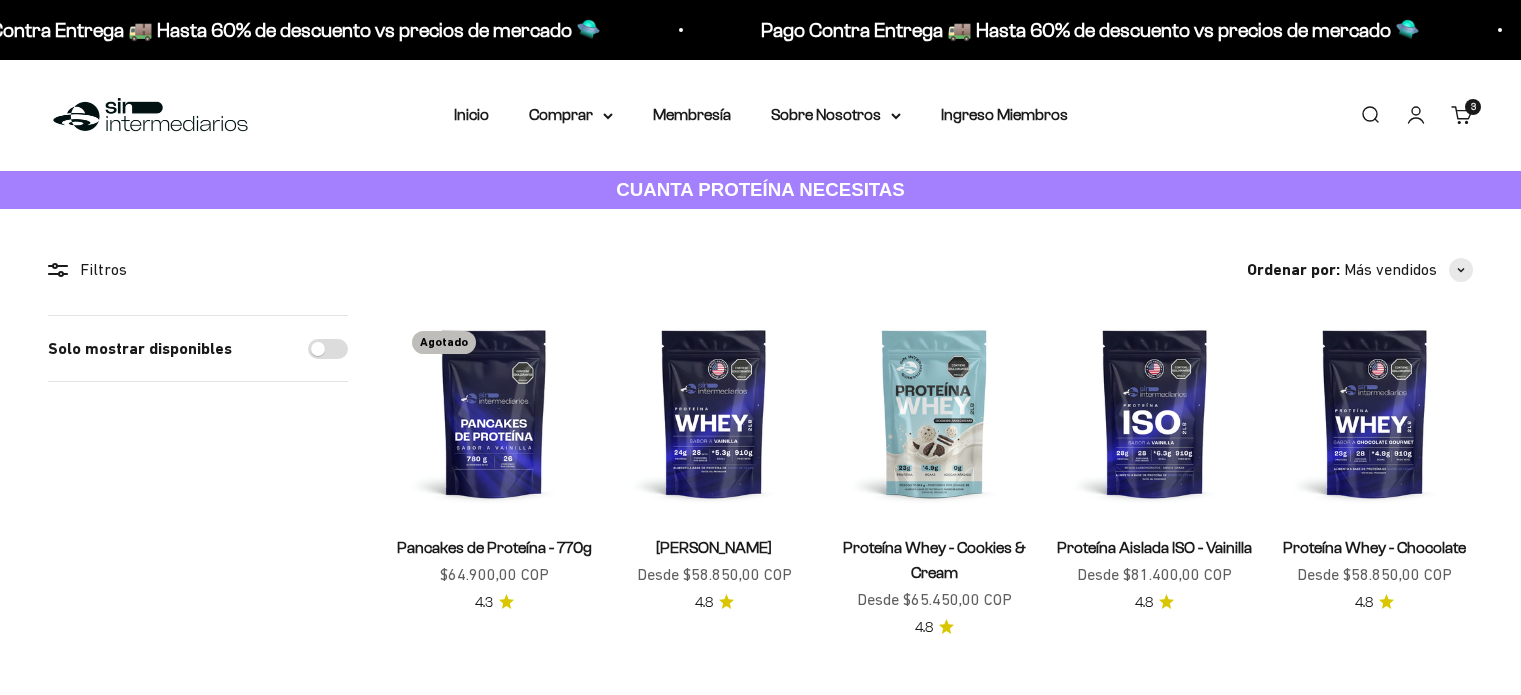 scroll, scrollTop: 0, scrollLeft: 0, axis: both 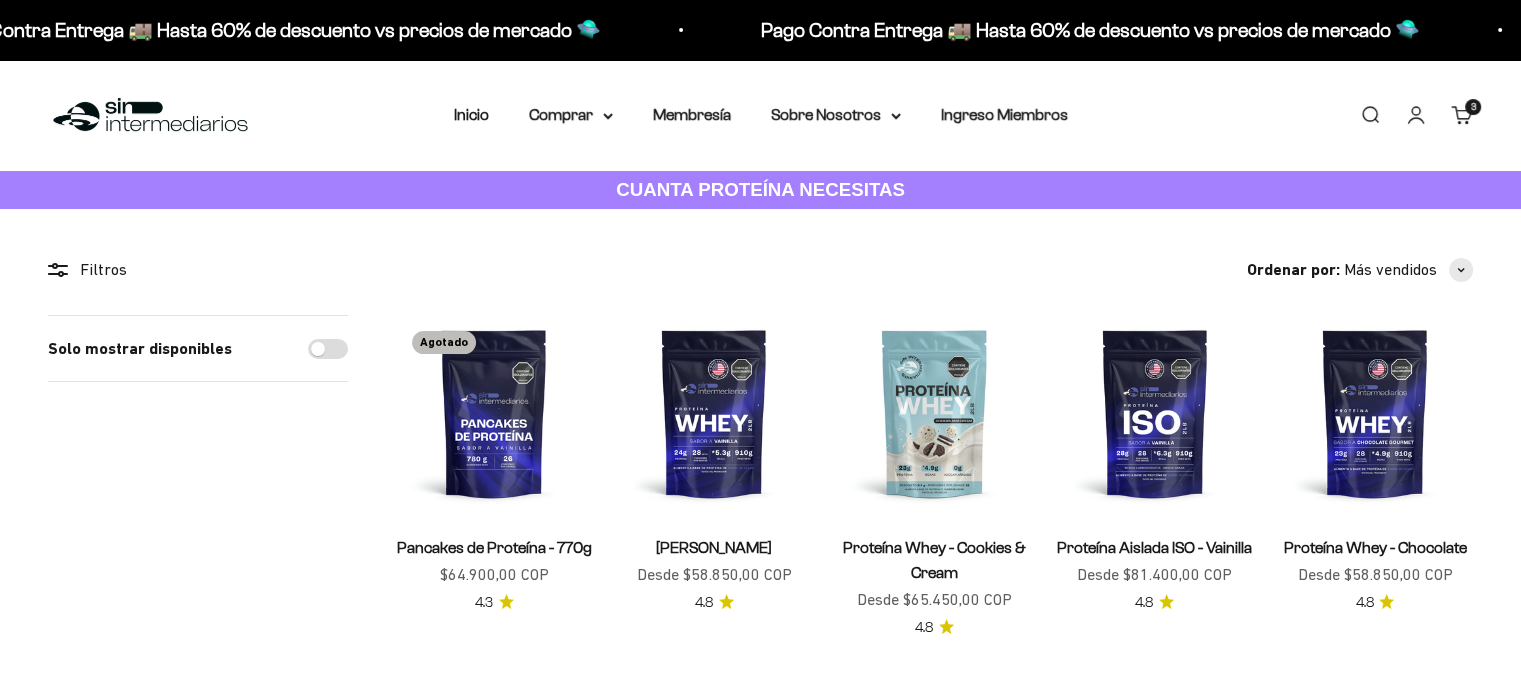 click on "Cuenta" at bounding box center (1416, 115) 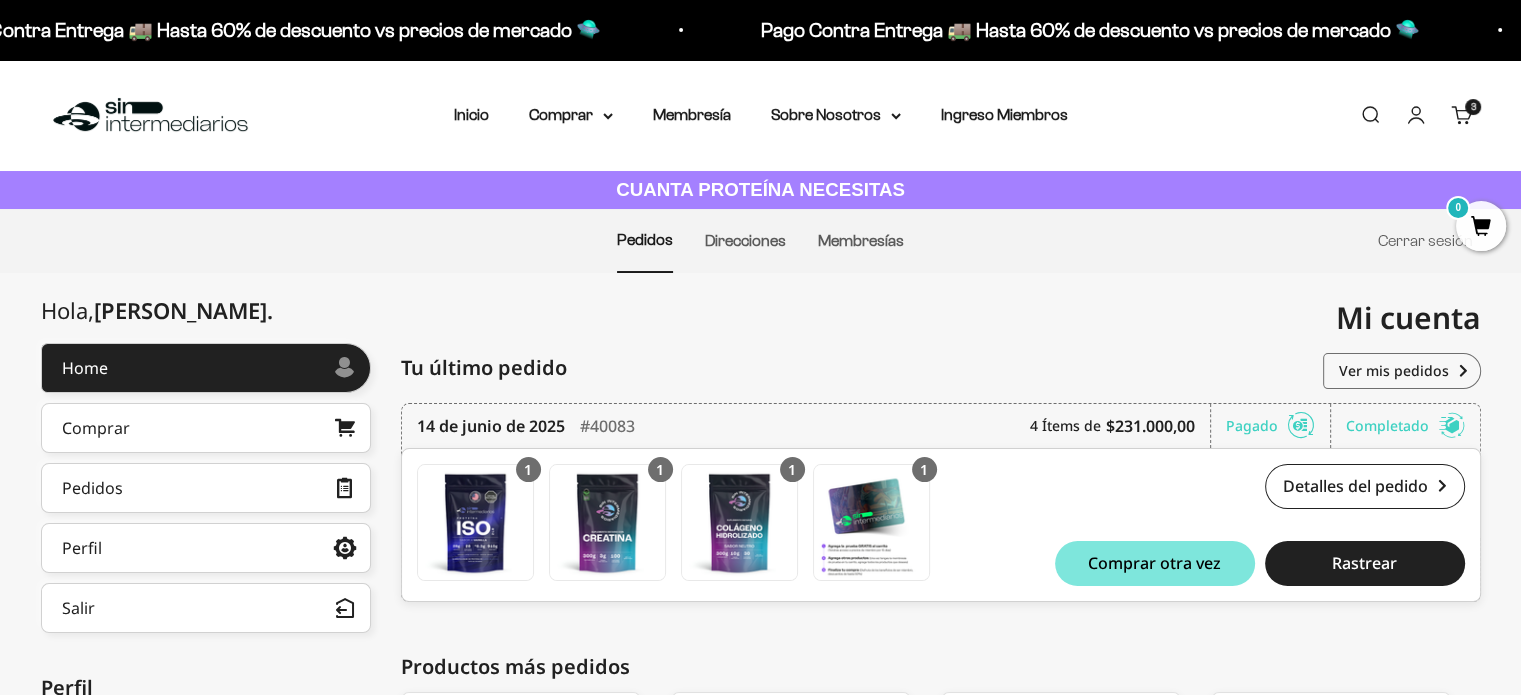 scroll, scrollTop: 100, scrollLeft: 0, axis: vertical 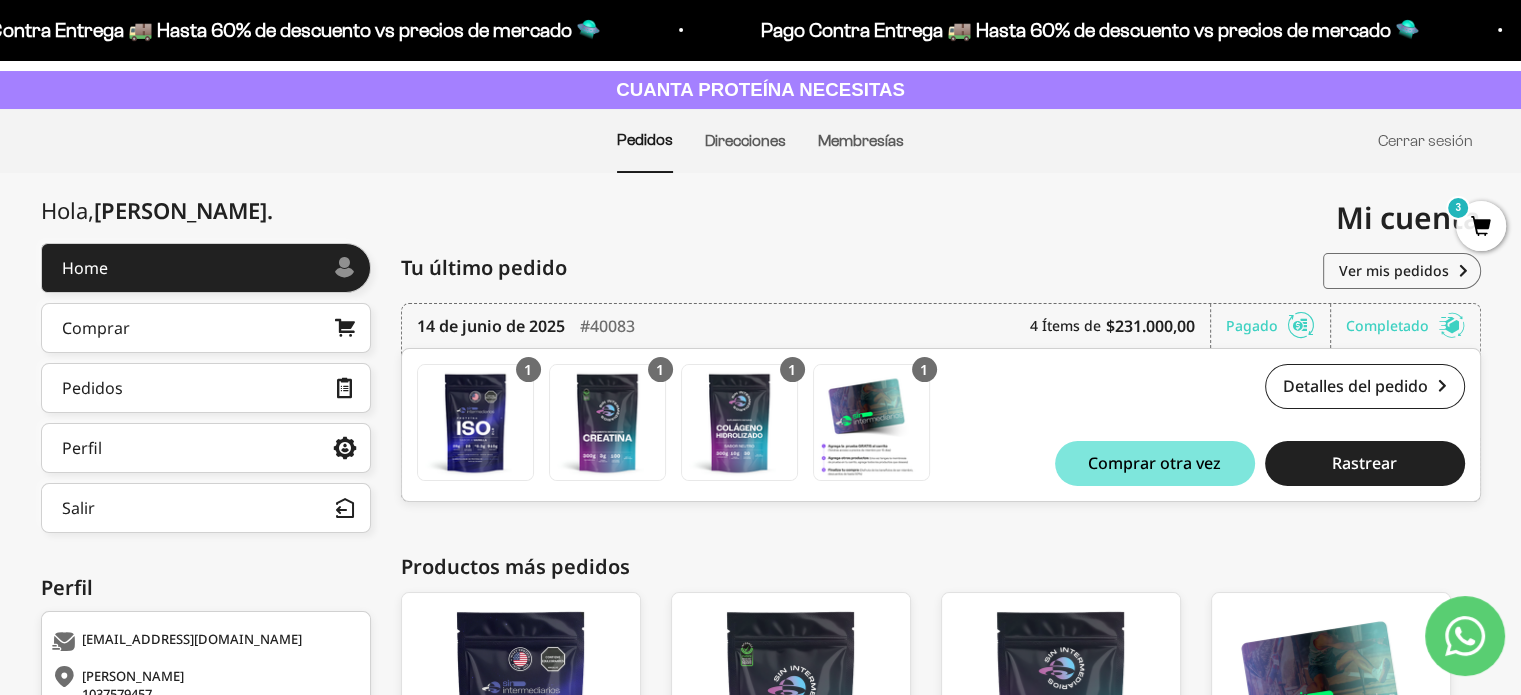 click on "3" at bounding box center (1481, 226) 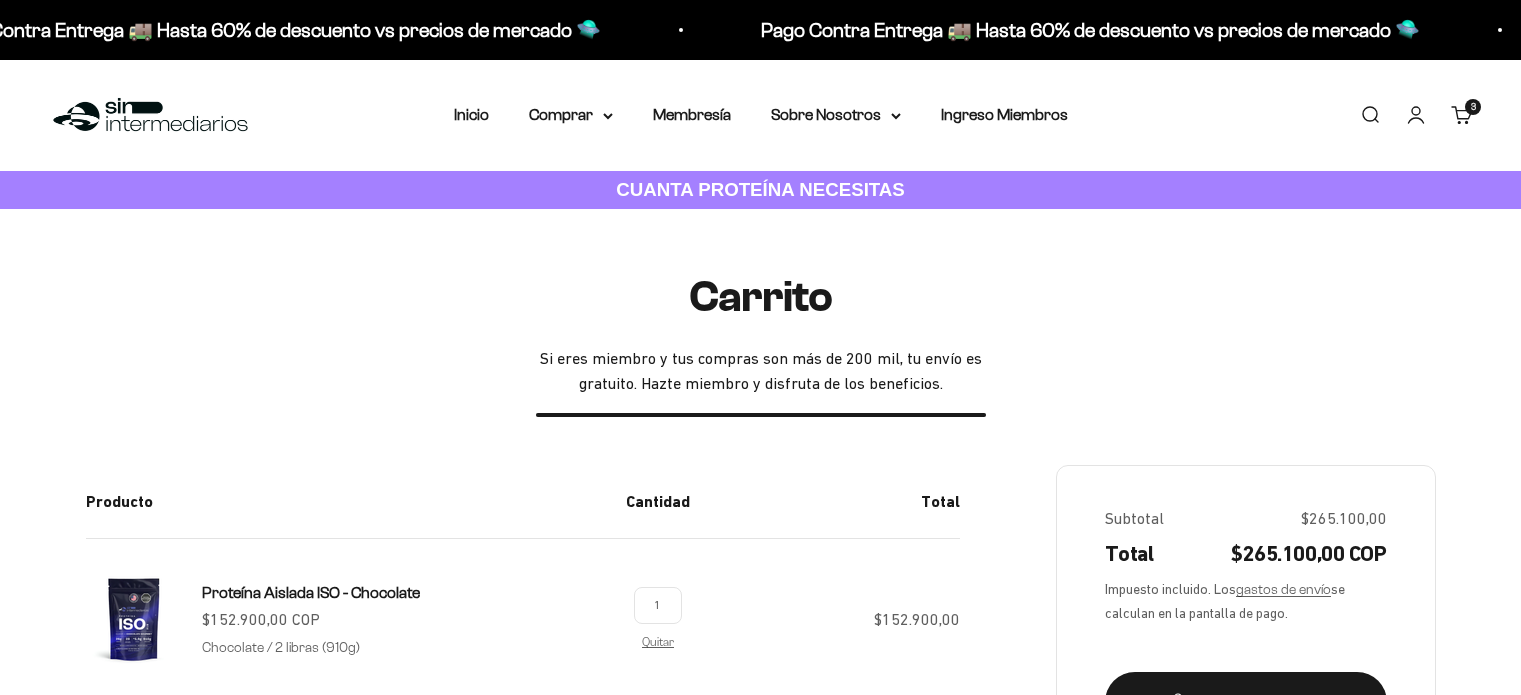 scroll, scrollTop: 0, scrollLeft: 0, axis: both 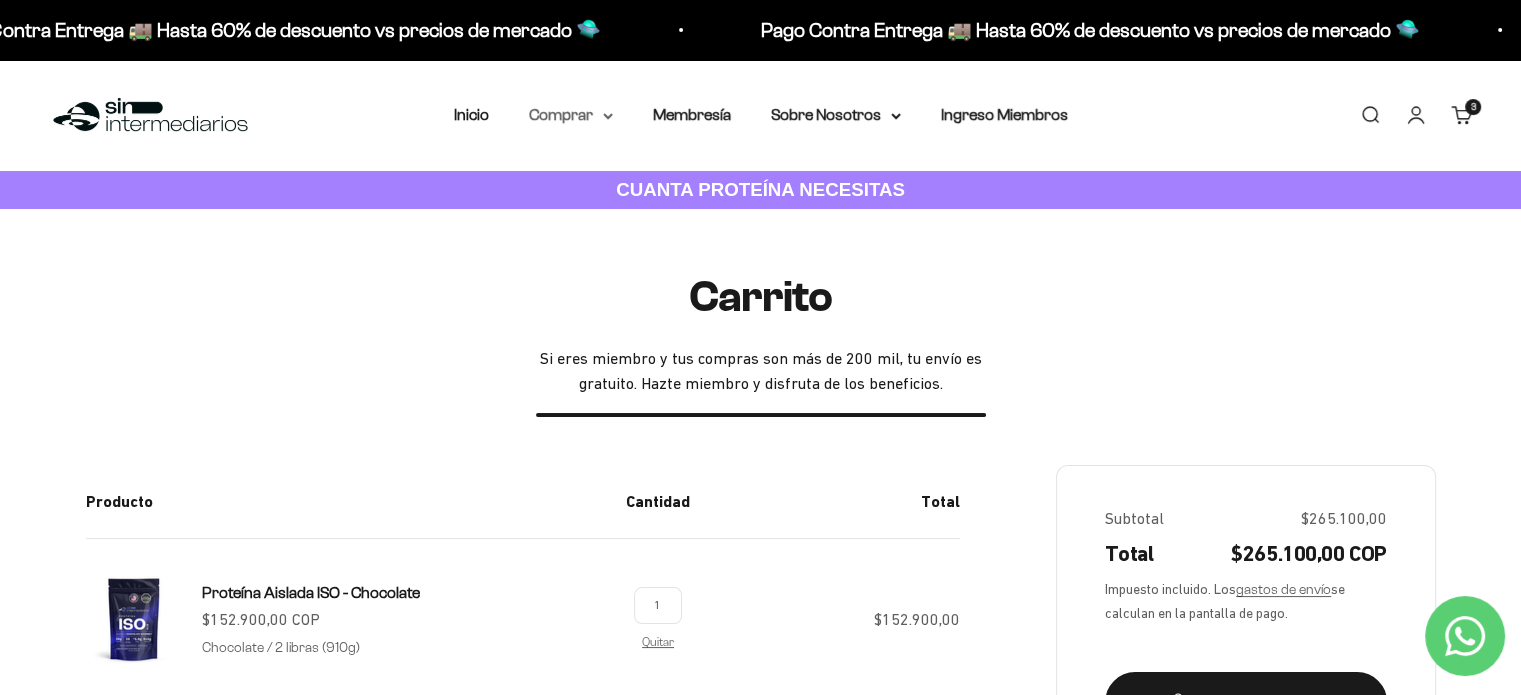 click on "Comprar" at bounding box center (571, 115) 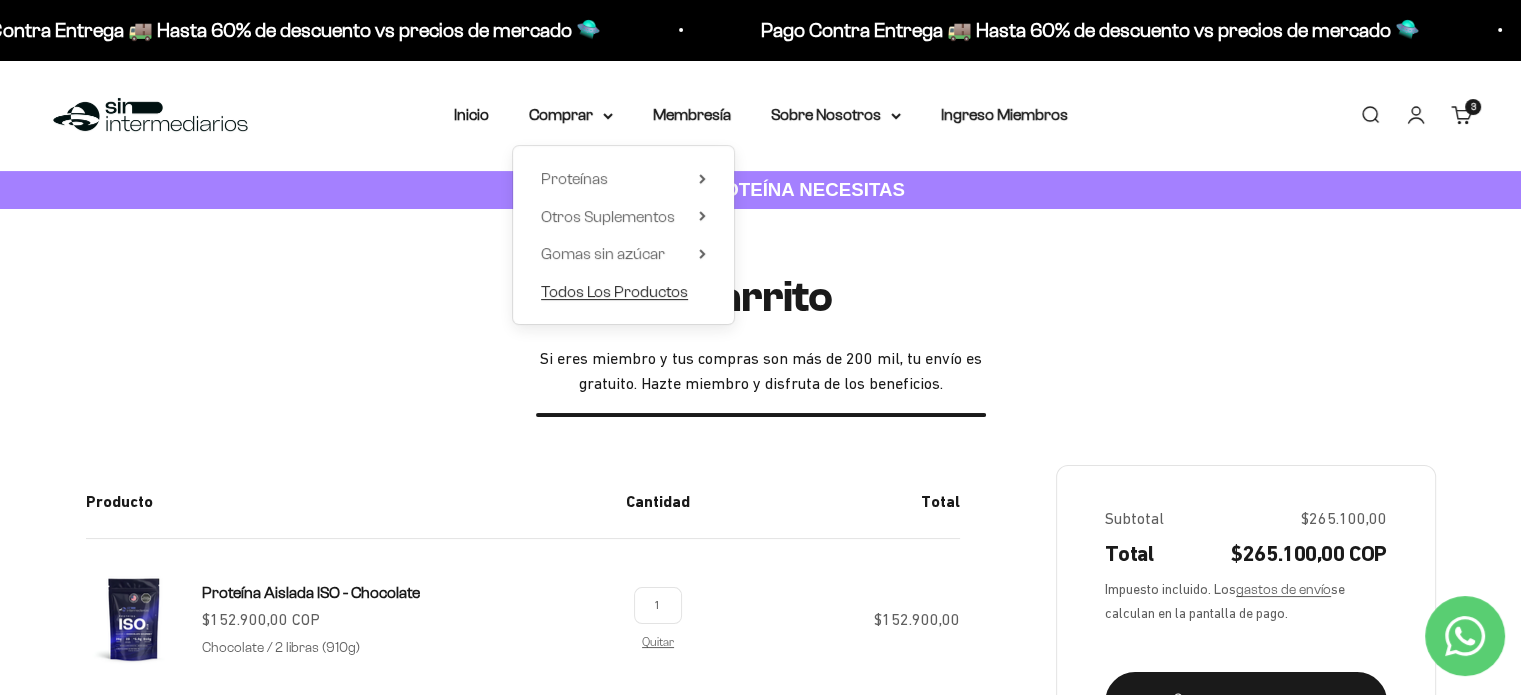 click on "Todos Los Productos" at bounding box center (614, 291) 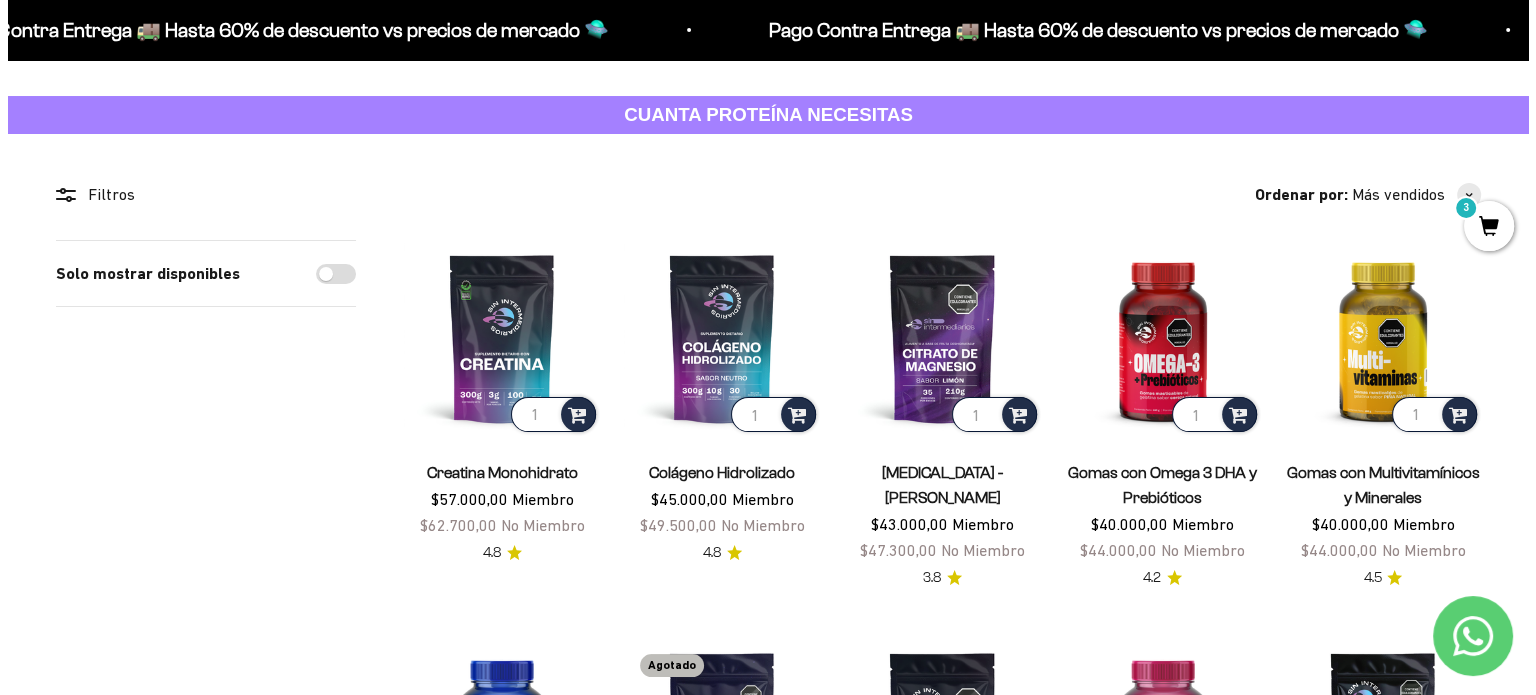 scroll, scrollTop: 0, scrollLeft: 0, axis: both 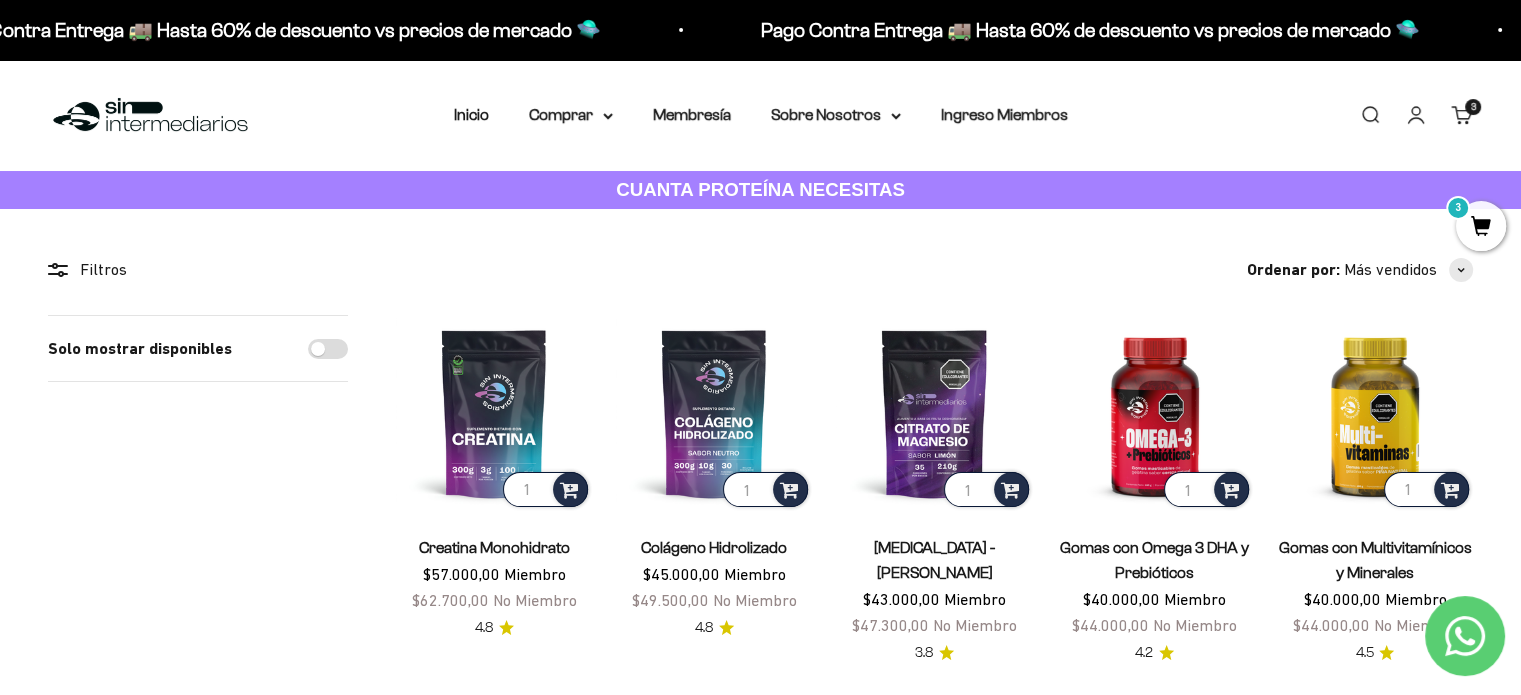 click on "Buscar" at bounding box center [1370, 115] 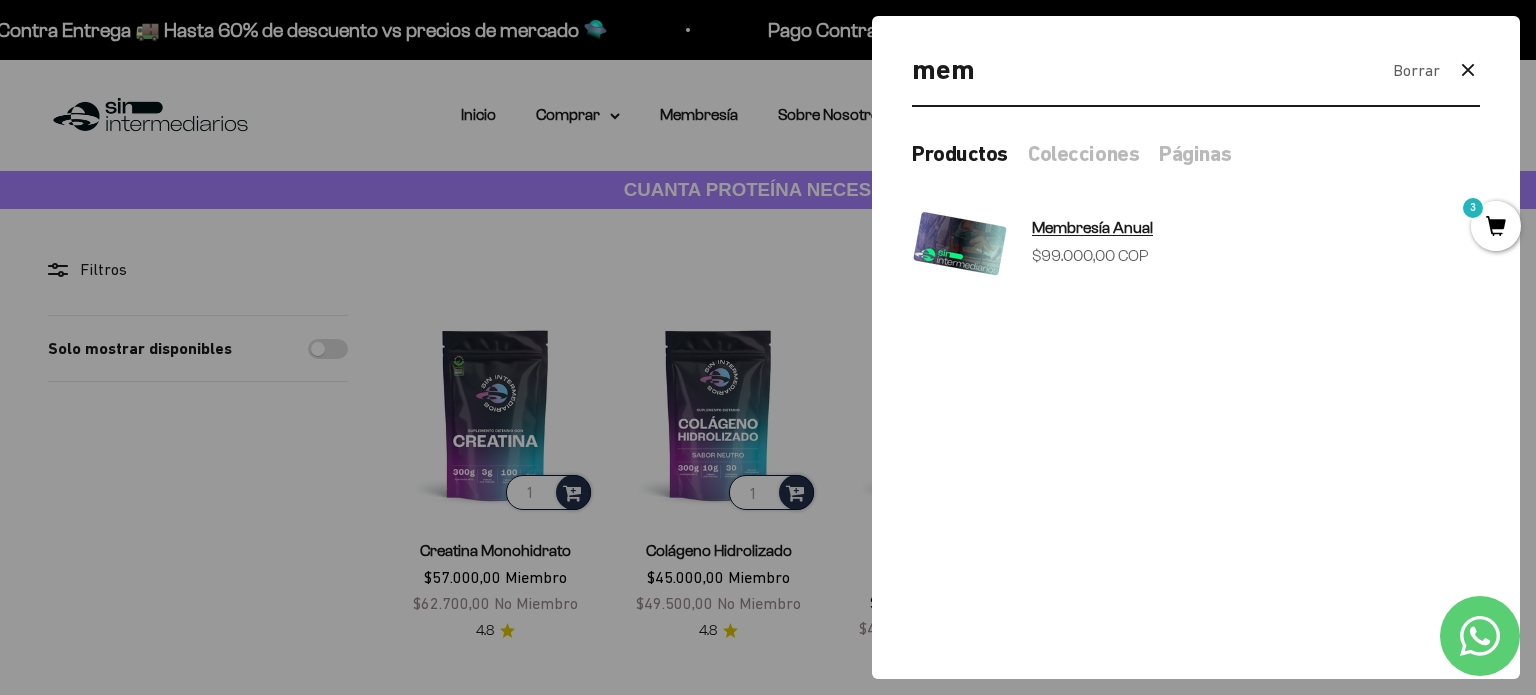 type on "mem" 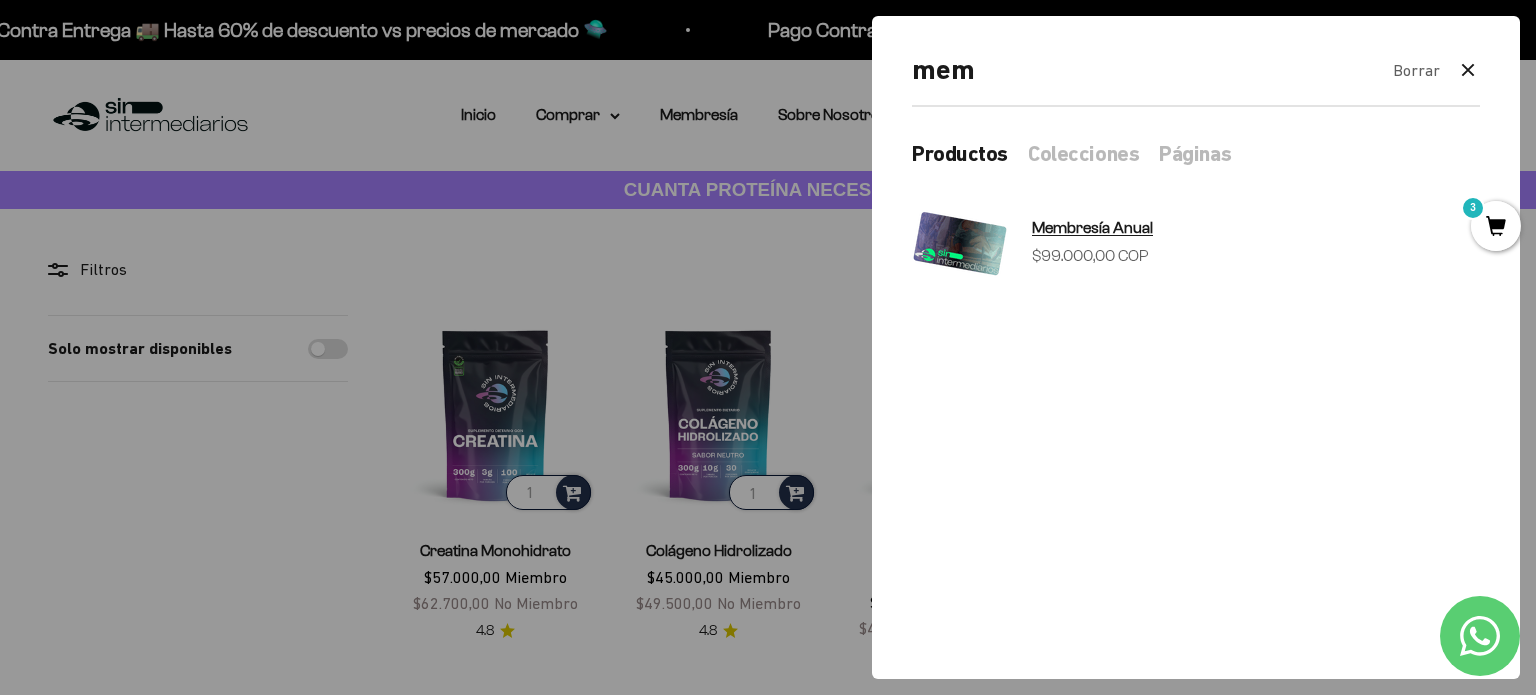 click on "Membresía Anual" at bounding box center [1092, 227] 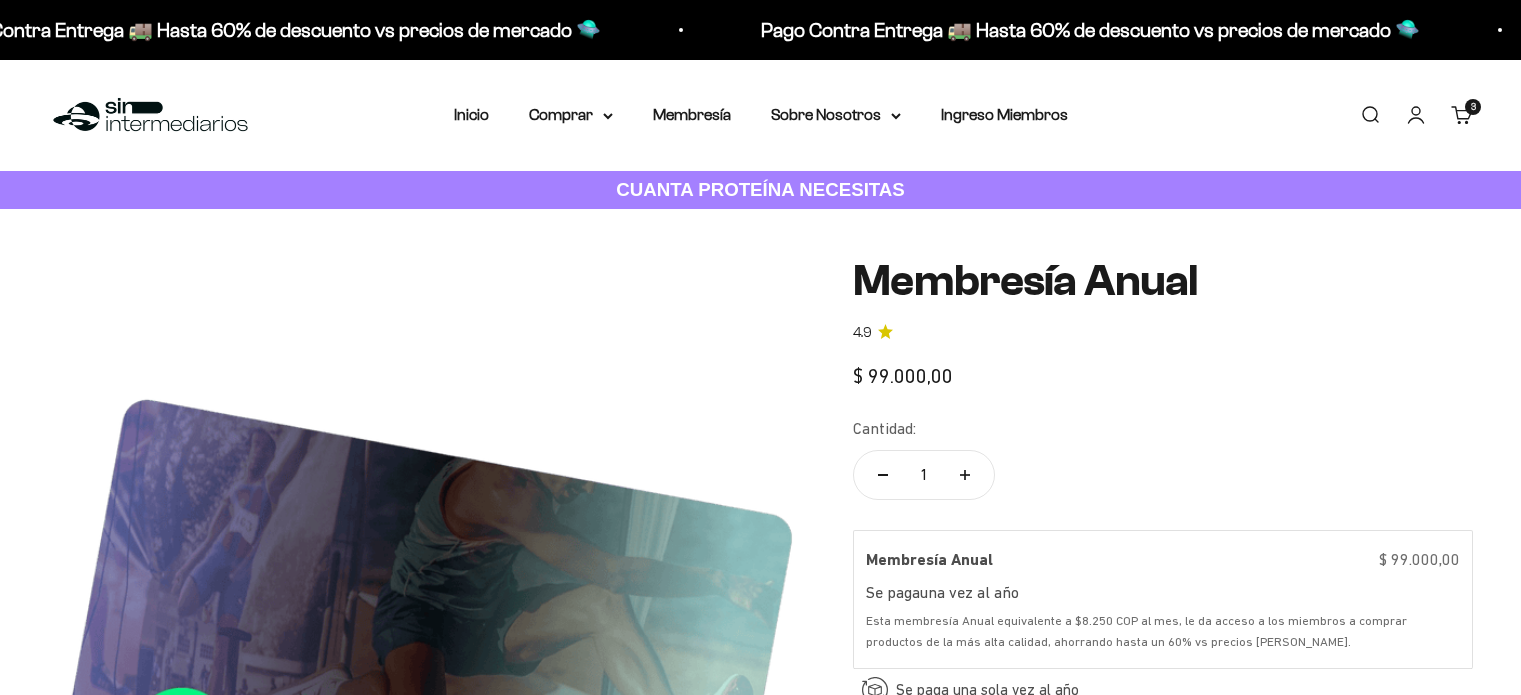 scroll, scrollTop: 0, scrollLeft: 0, axis: both 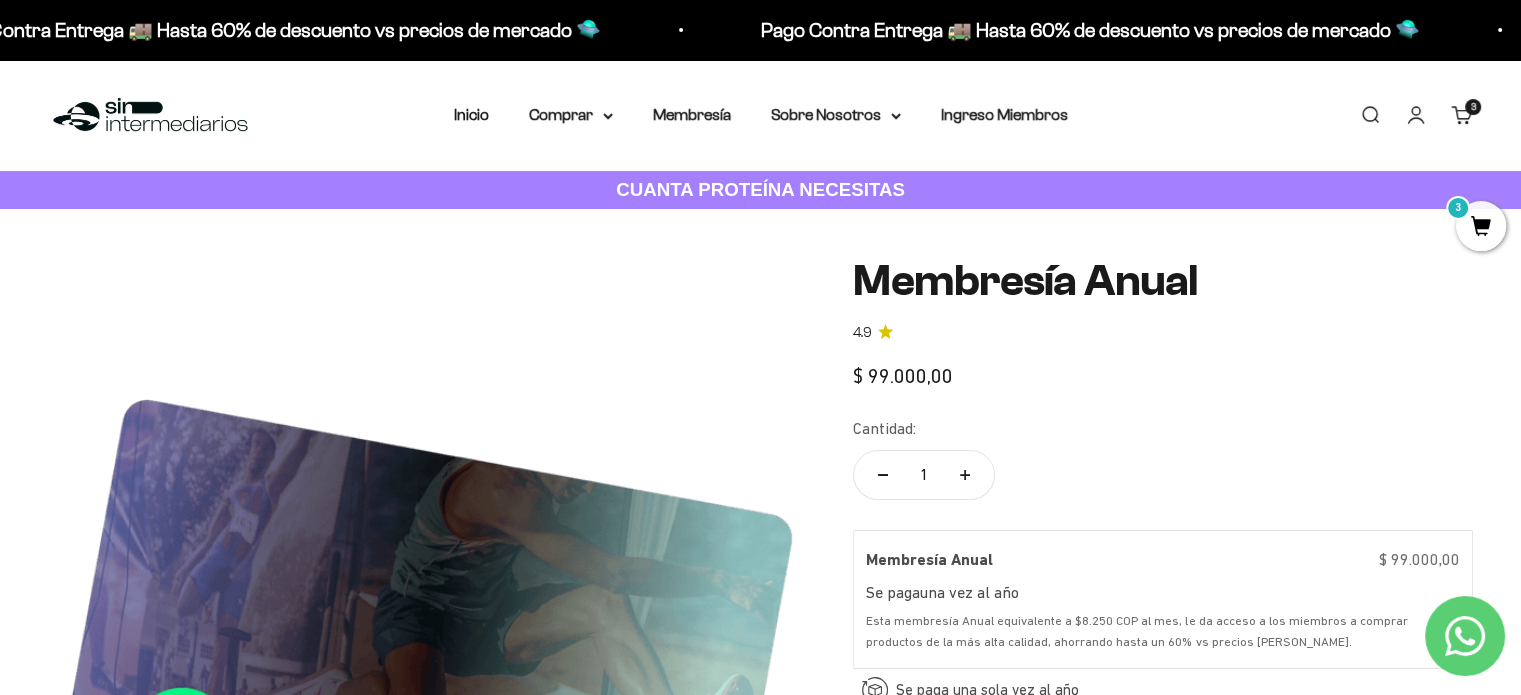 click on "Carrito
3 artículos
3" at bounding box center (1462, 115) 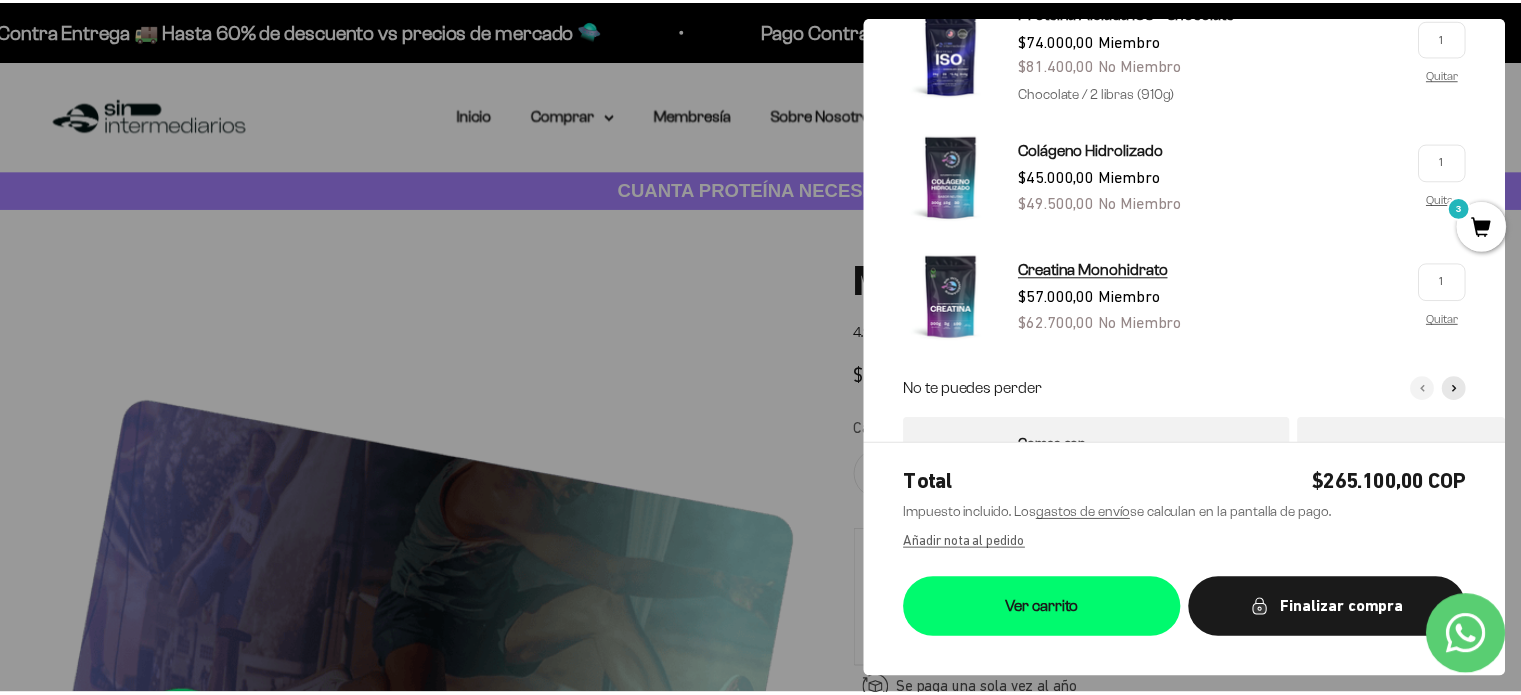 scroll, scrollTop: 100, scrollLeft: 0, axis: vertical 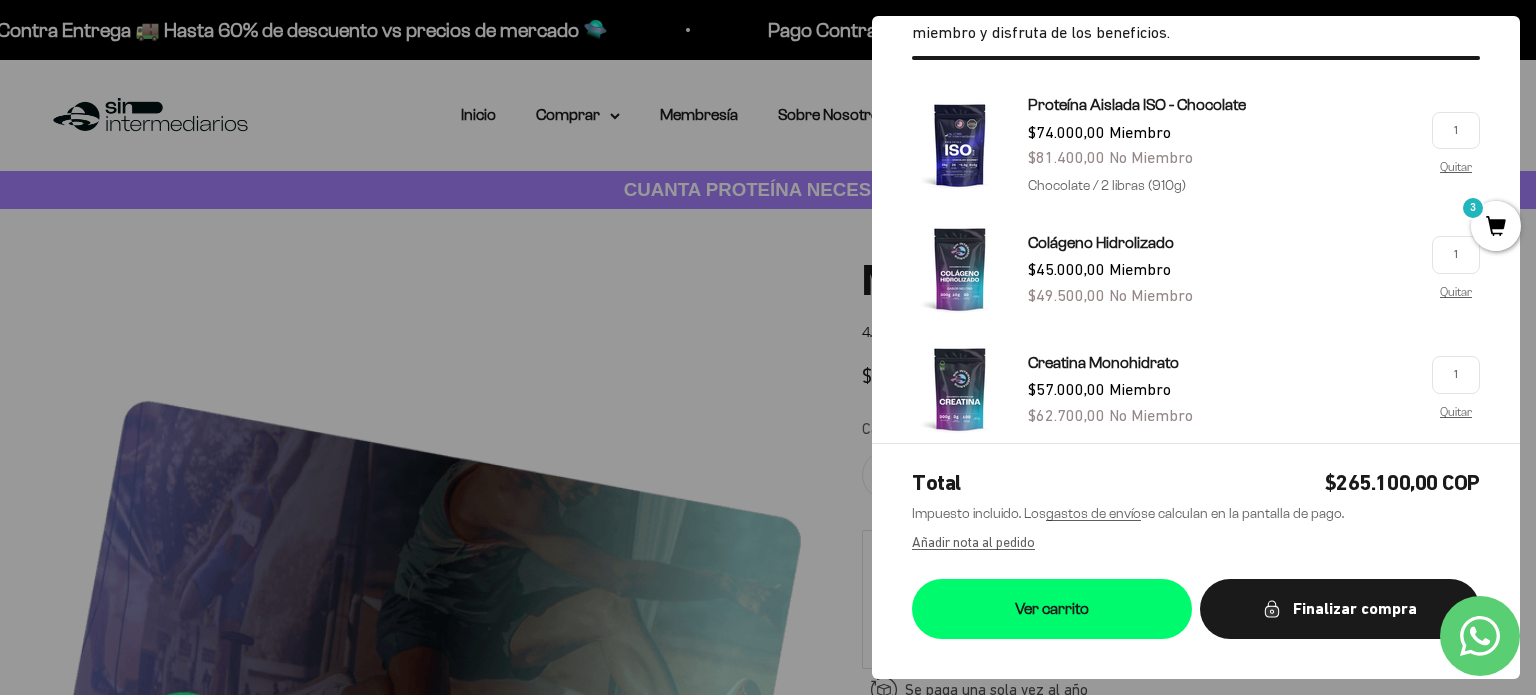 click at bounding box center [768, 347] 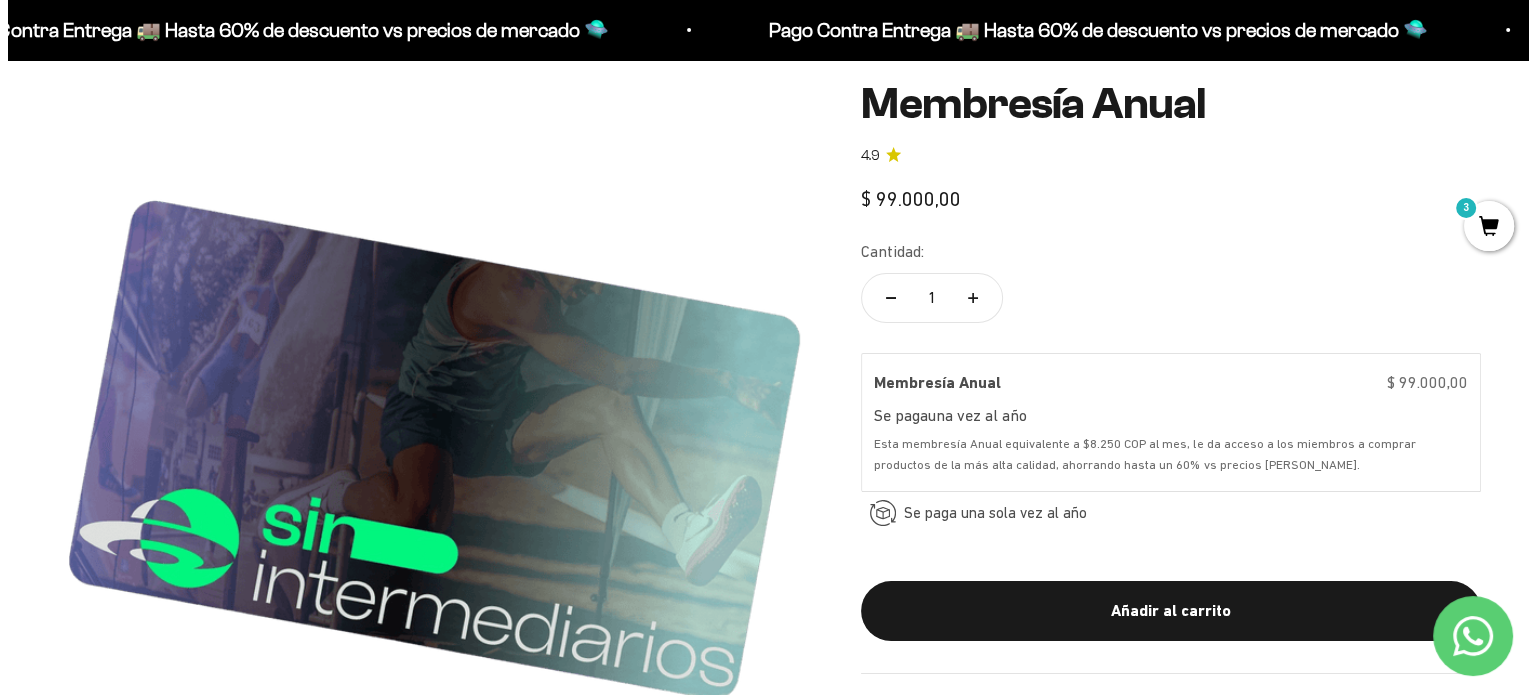 scroll, scrollTop: 200, scrollLeft: 0, axis: vertical 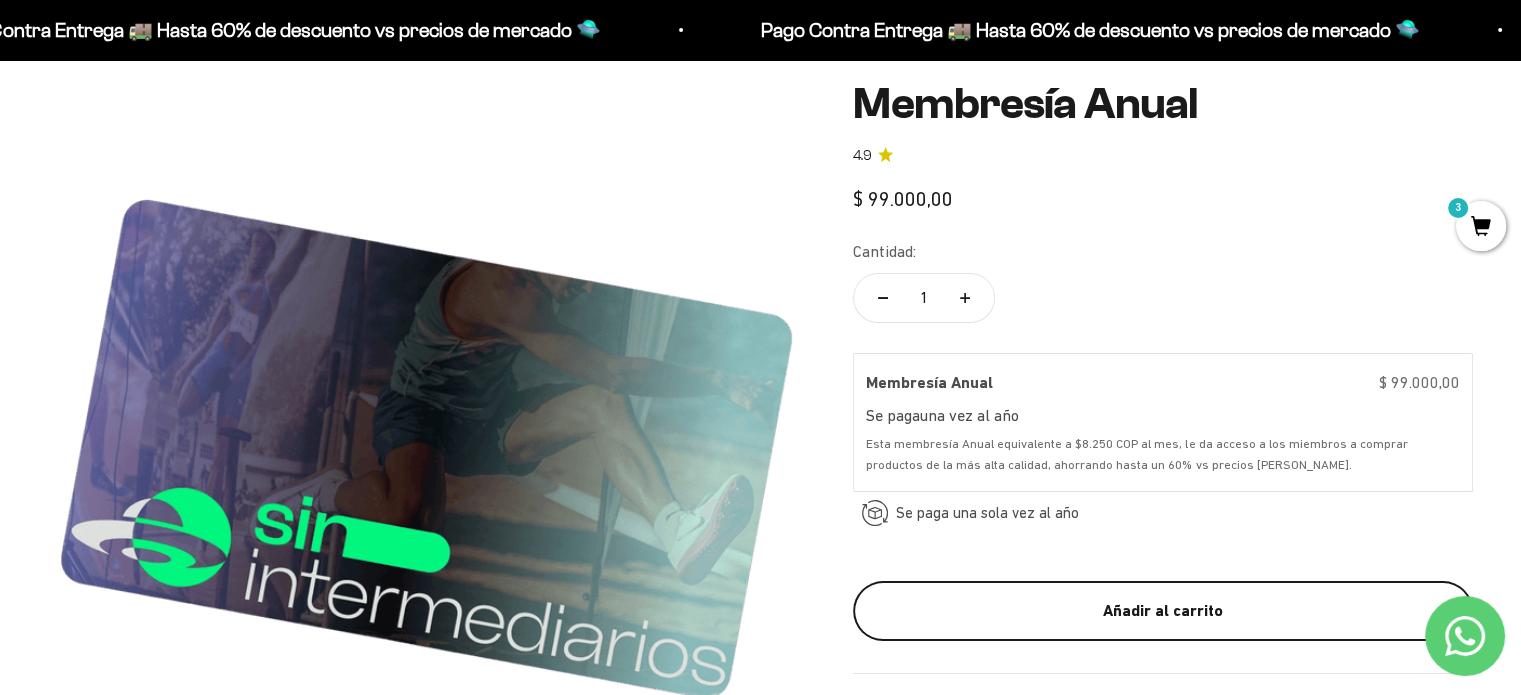 click on "Añadir al carrito" at bounding box center (1163, 611) 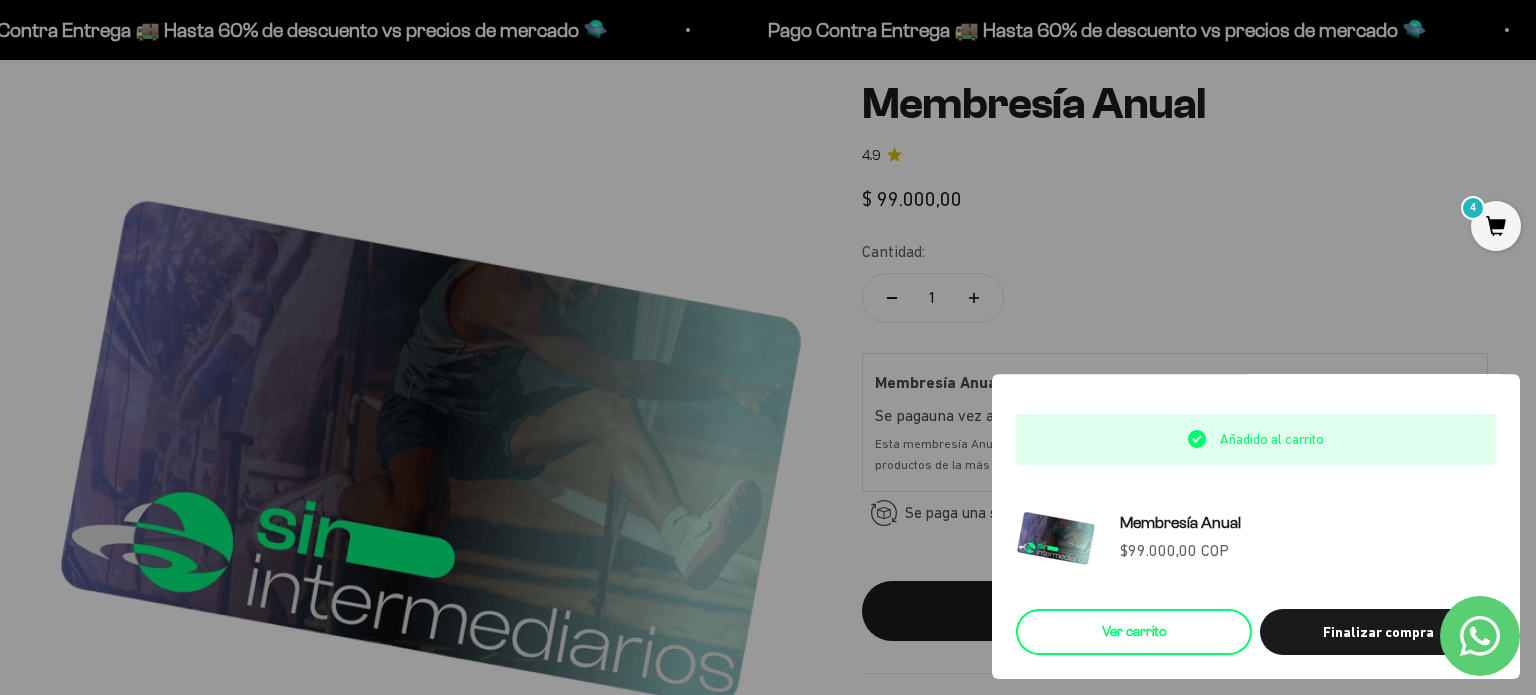 click on "Ver carrito" at bounding box center [1134, 632] 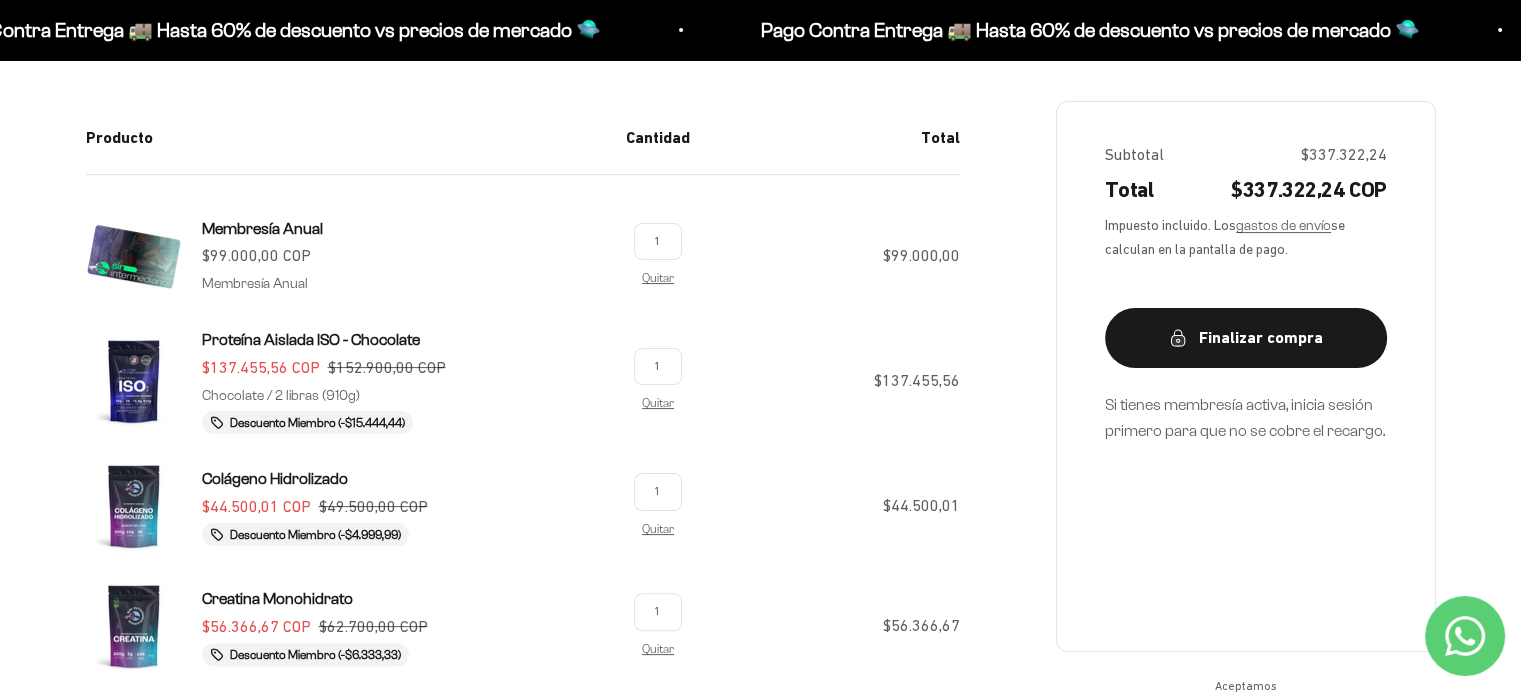 scroll, scrollTop: 400, scrollLeft: 0, axis: vertical 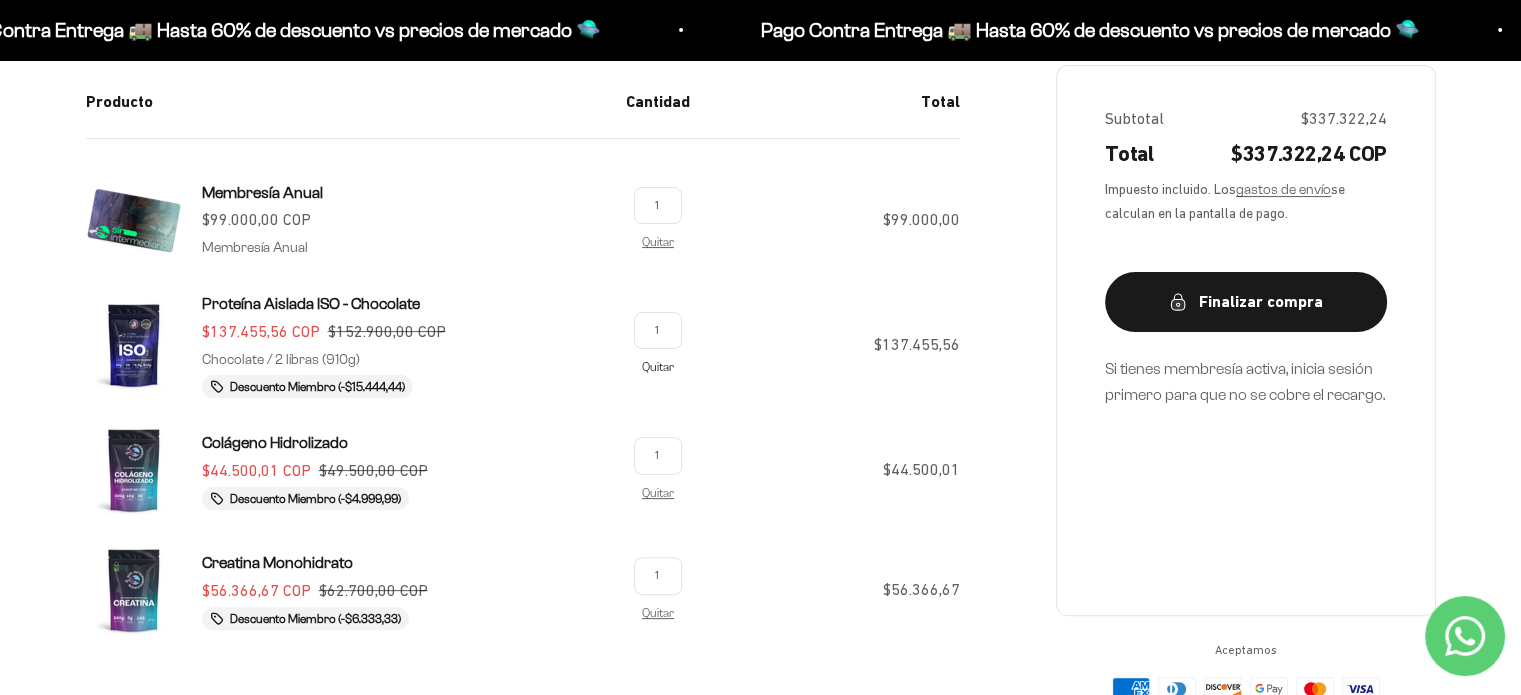click on "Quitar" at bounding box center [658, 366] 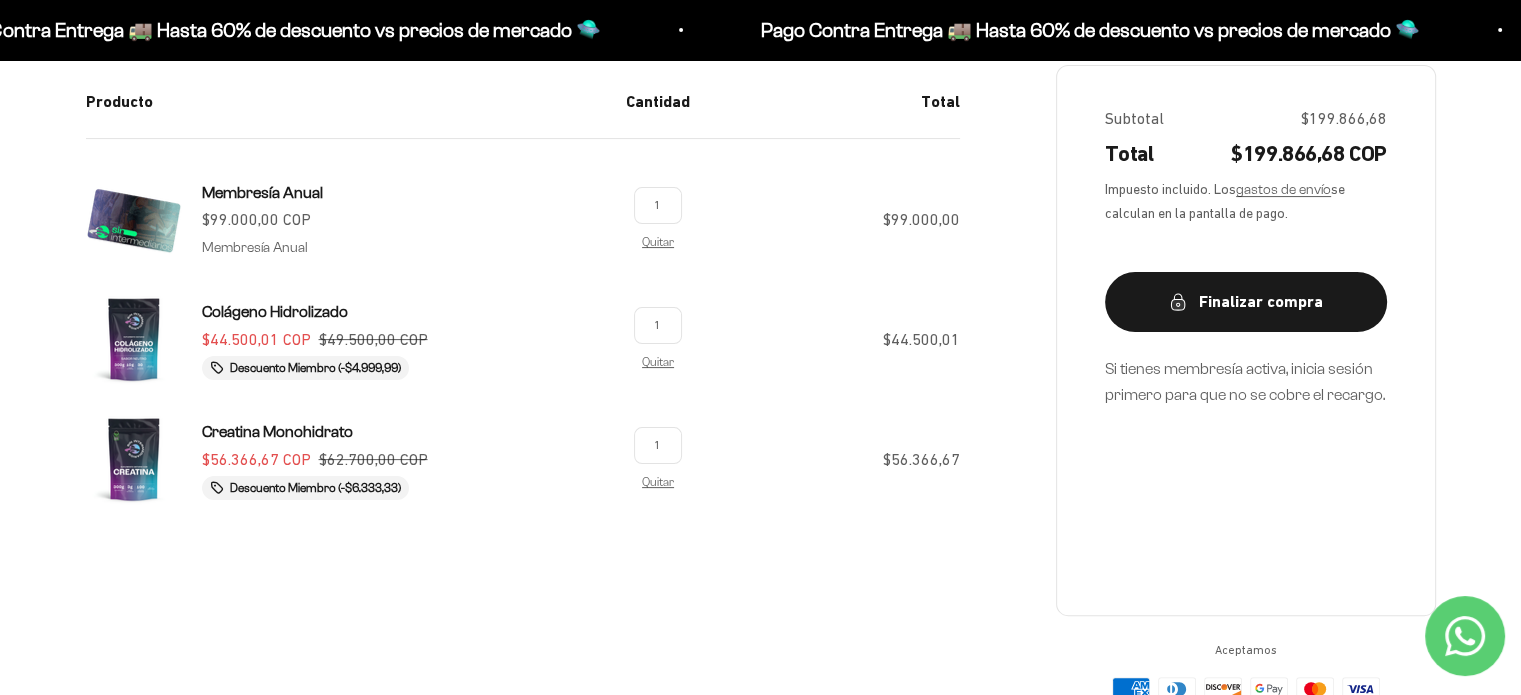 scroll, scrollTop: 0, scrollLeft: 0, axis: both 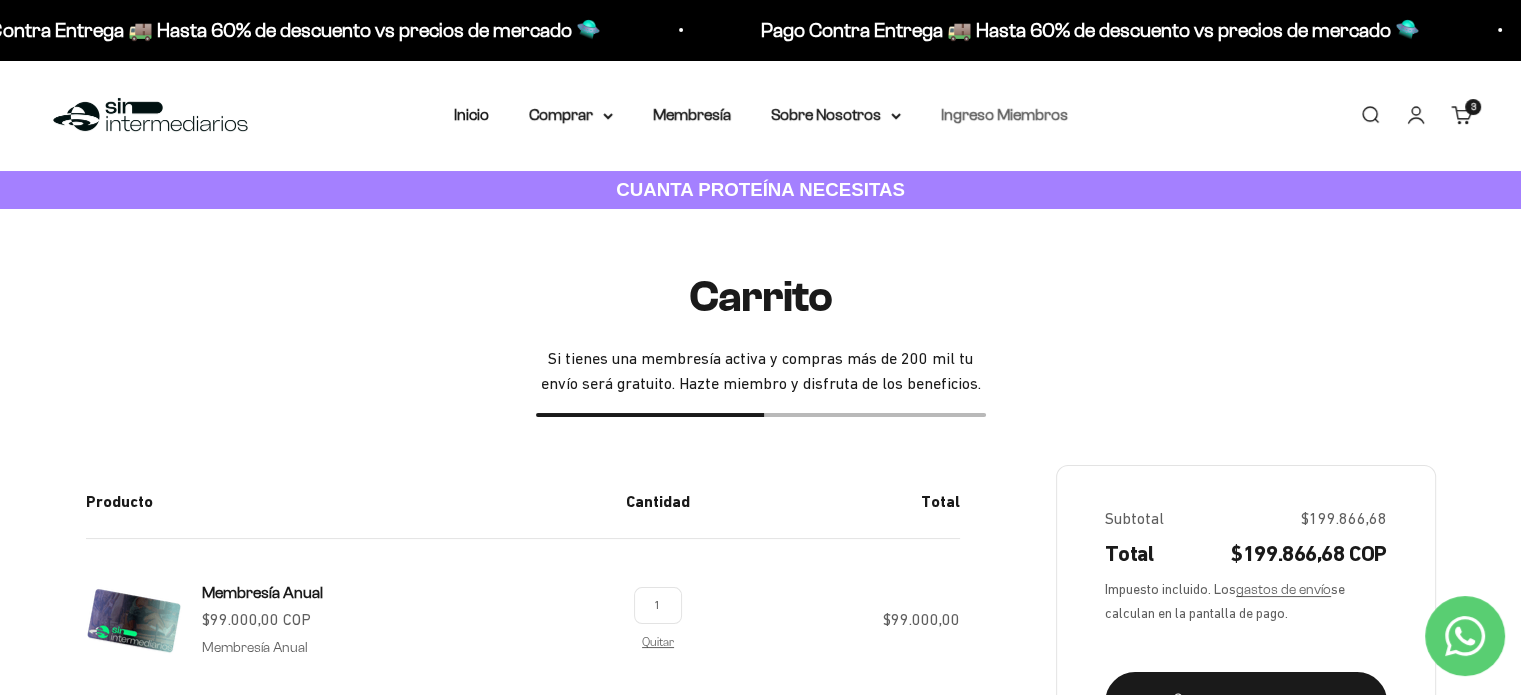 click on "Ingreso Miembros" at bounding box center [1004, 114] 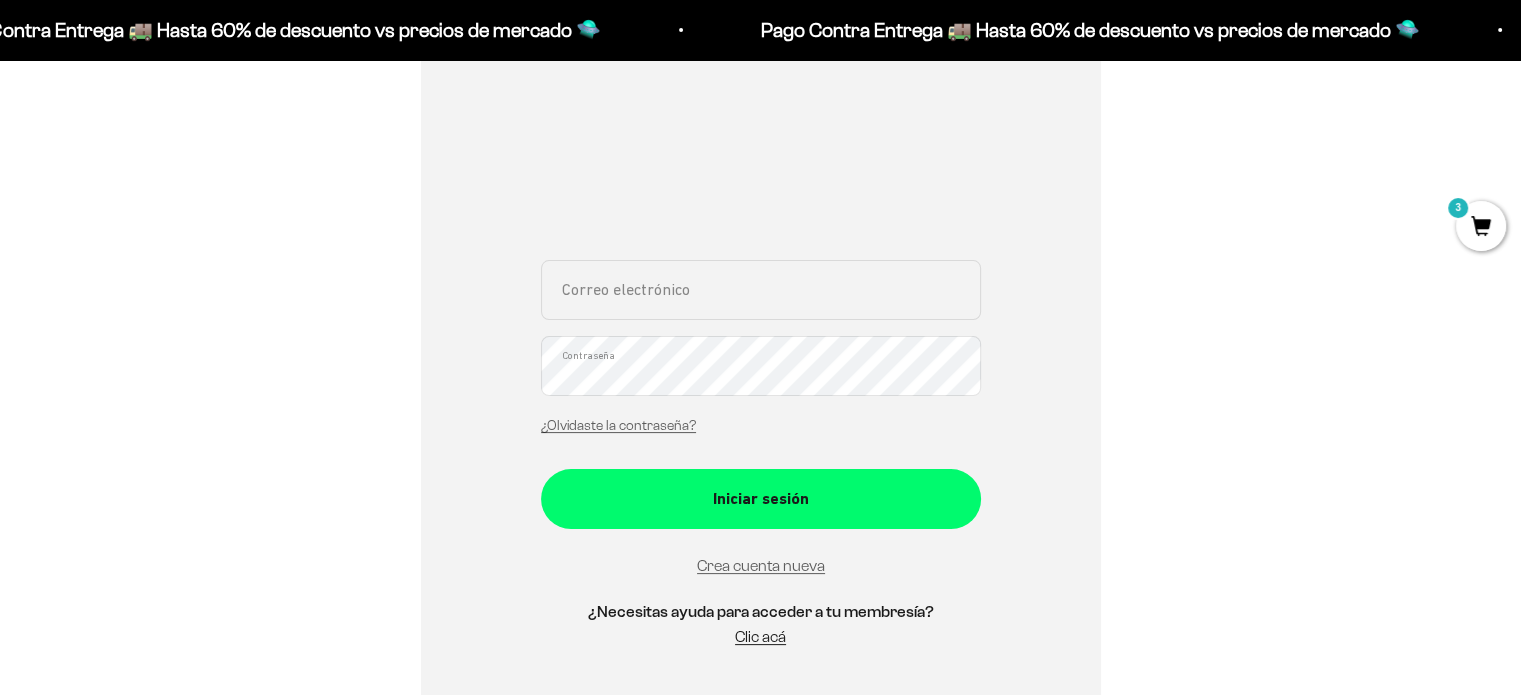 scroll, scrollTop: 300, scrollLeft: 0, axis: vertical 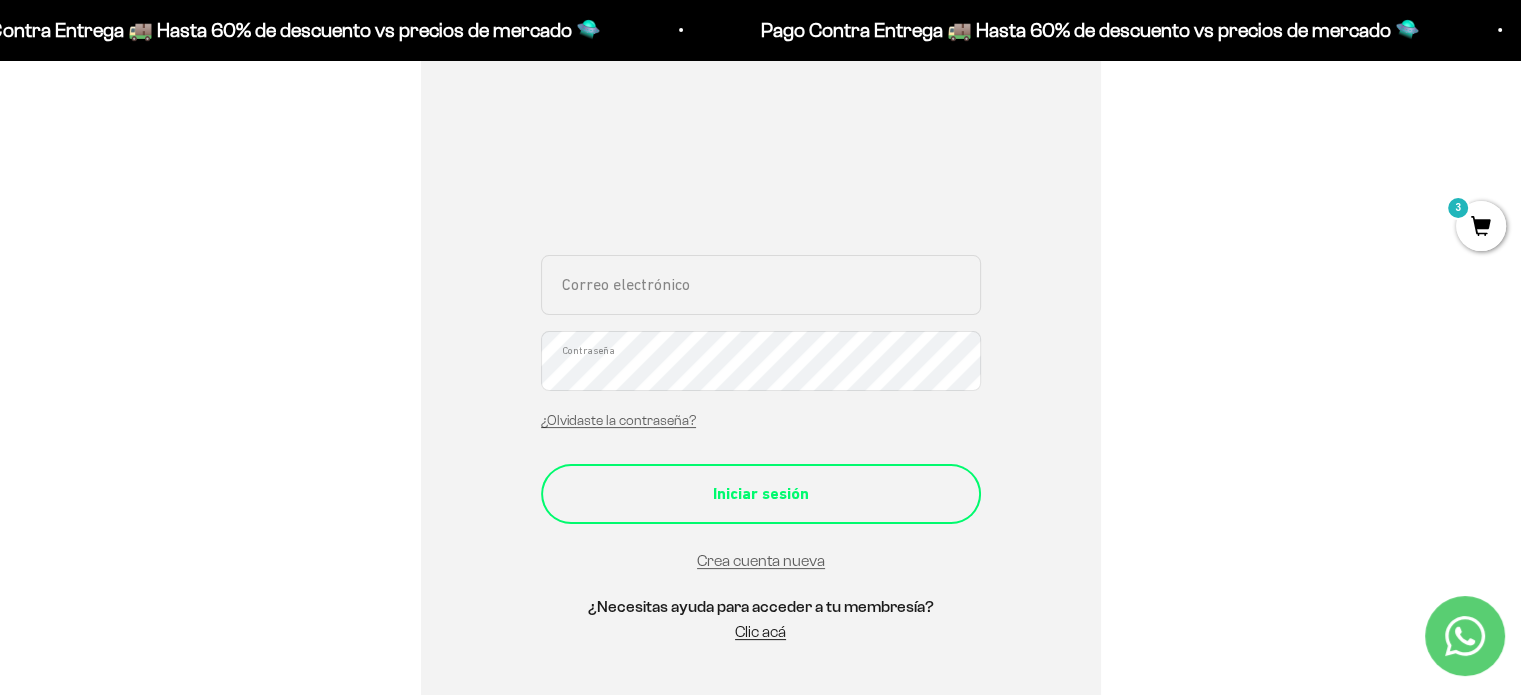type on "[EMAIL_ADDRESS][DOMAIN_NAME]" 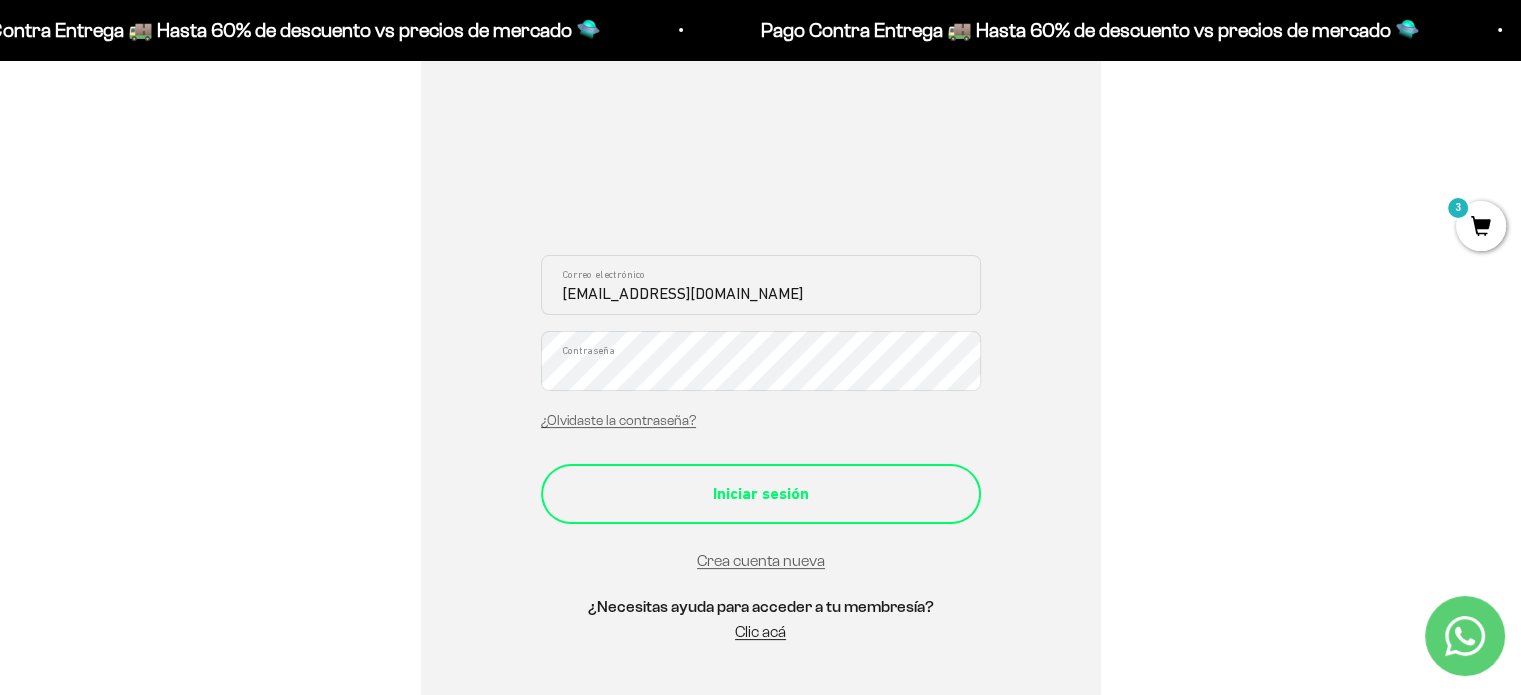 click on "Iniciar sesión" at bounding box center [761, 494] 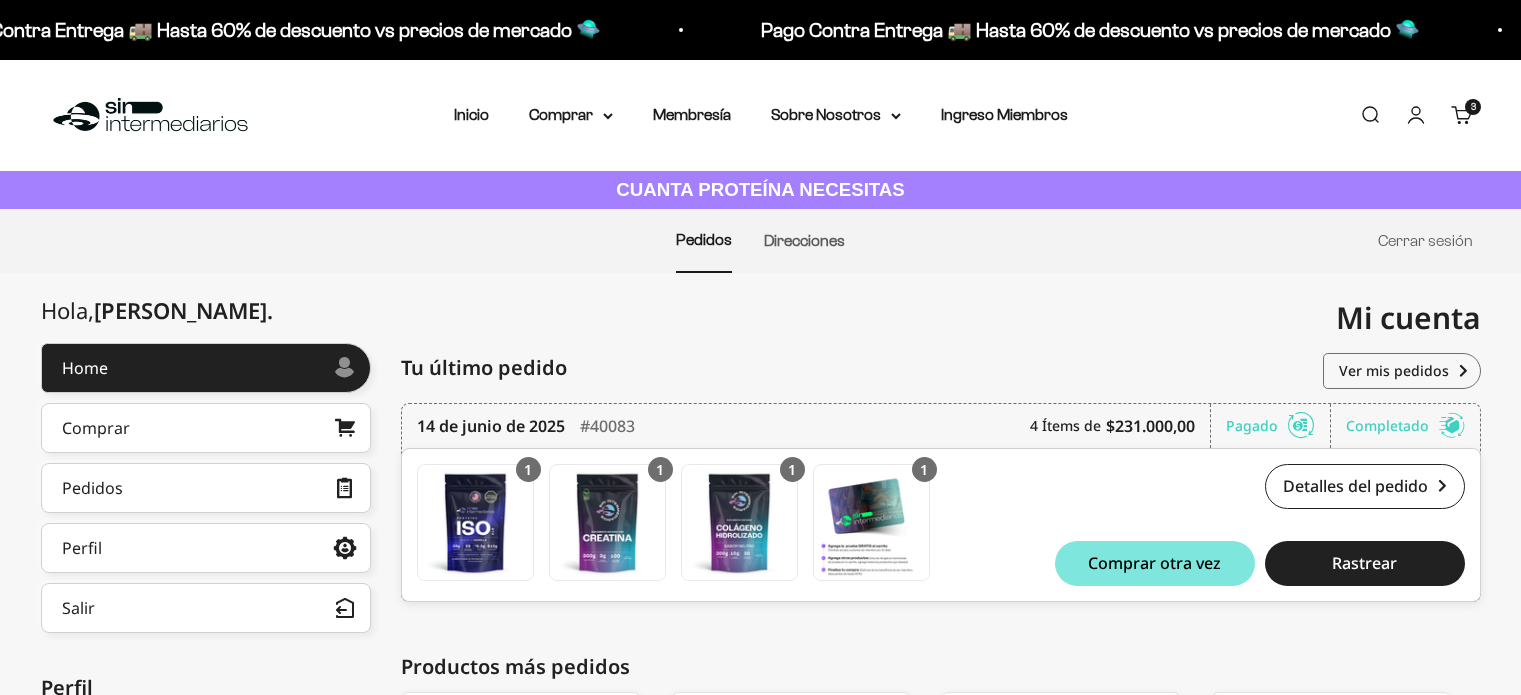scroll, scrollTop: 0, scrollLeft: 0, axis: both 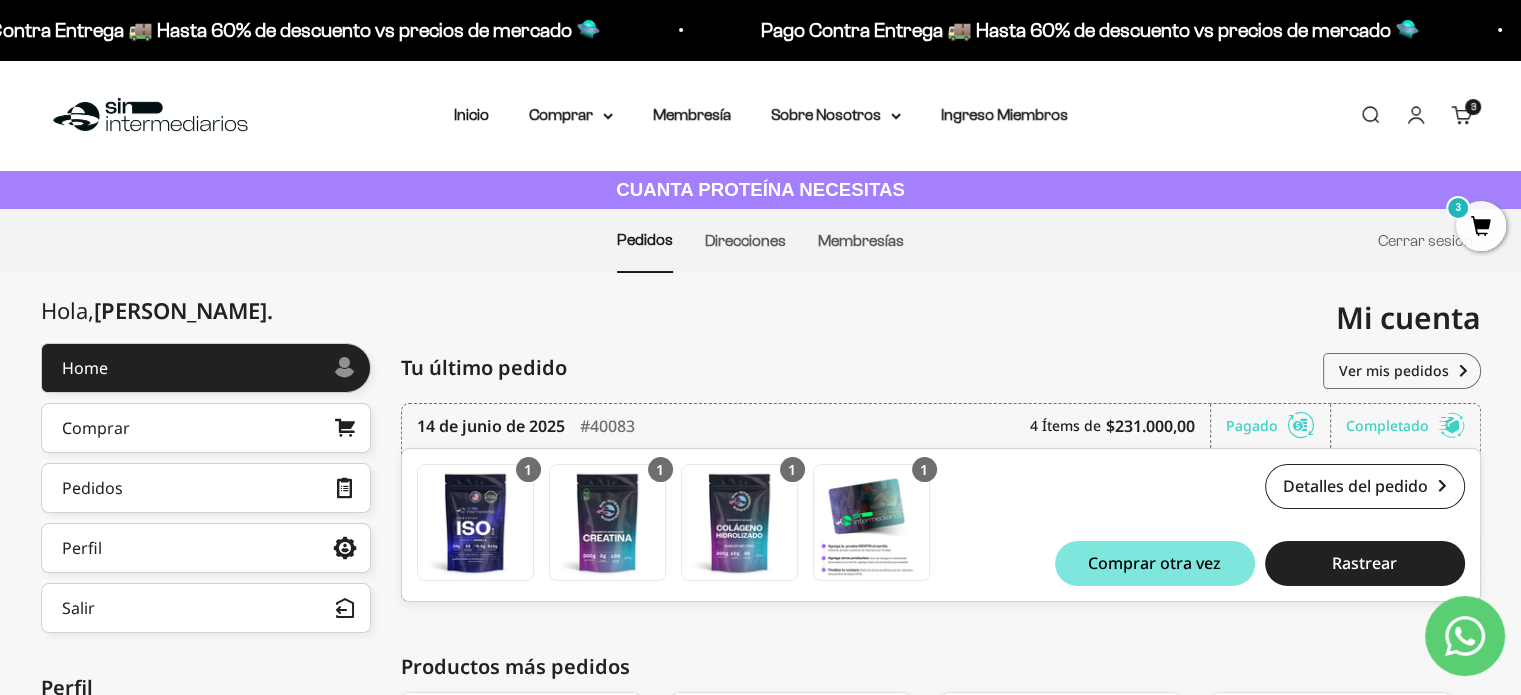 click on "Membresías" at bounding box center (861, 241) 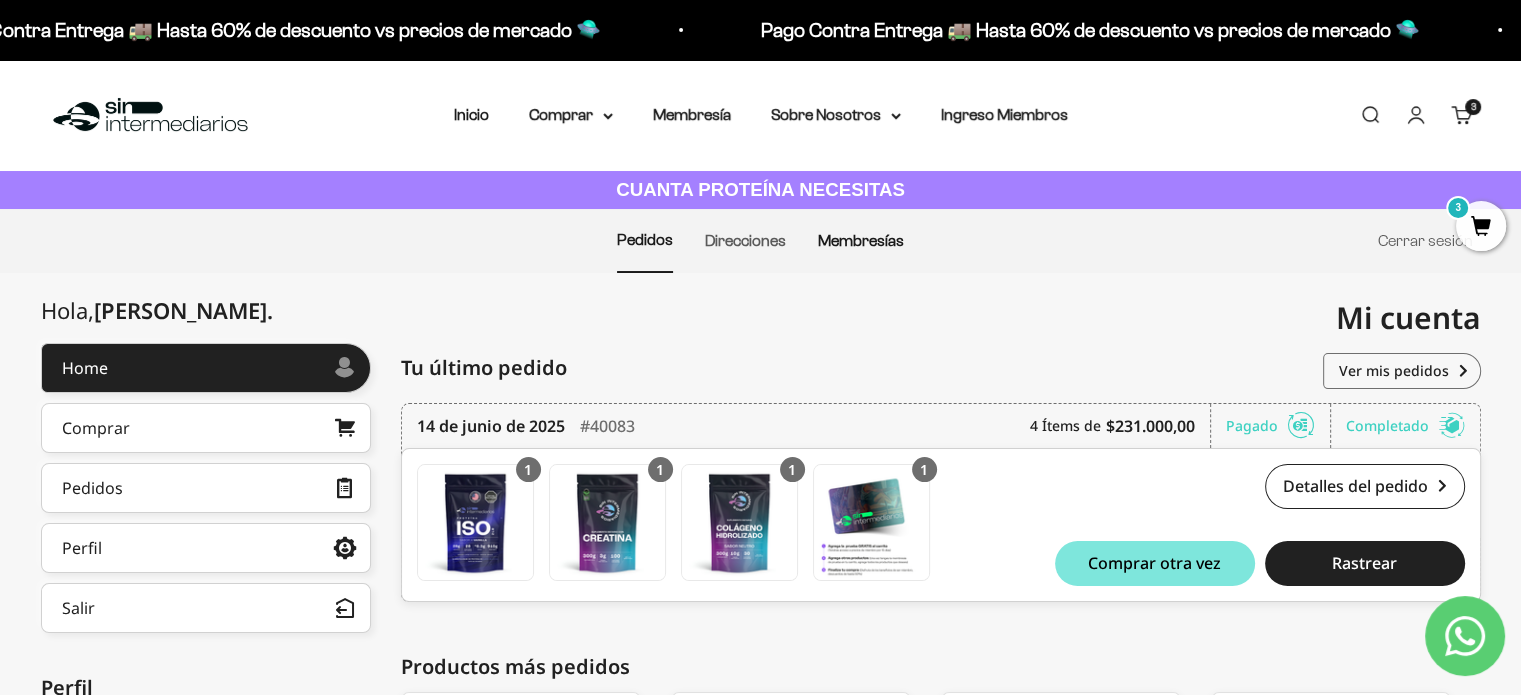 click on "Membresías" at bounding box center (861, 240) 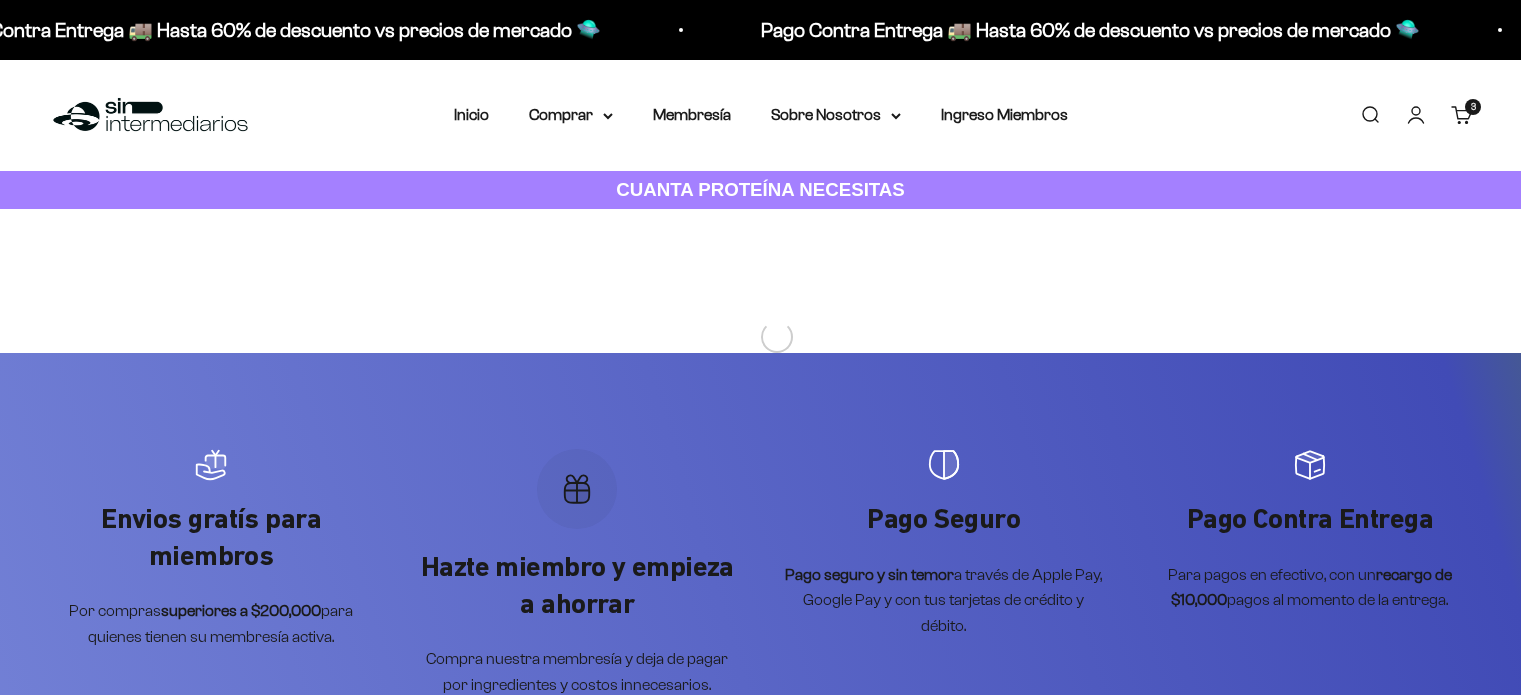 scroll, scrollTop: 0, scrollLeft: 0, axis: both 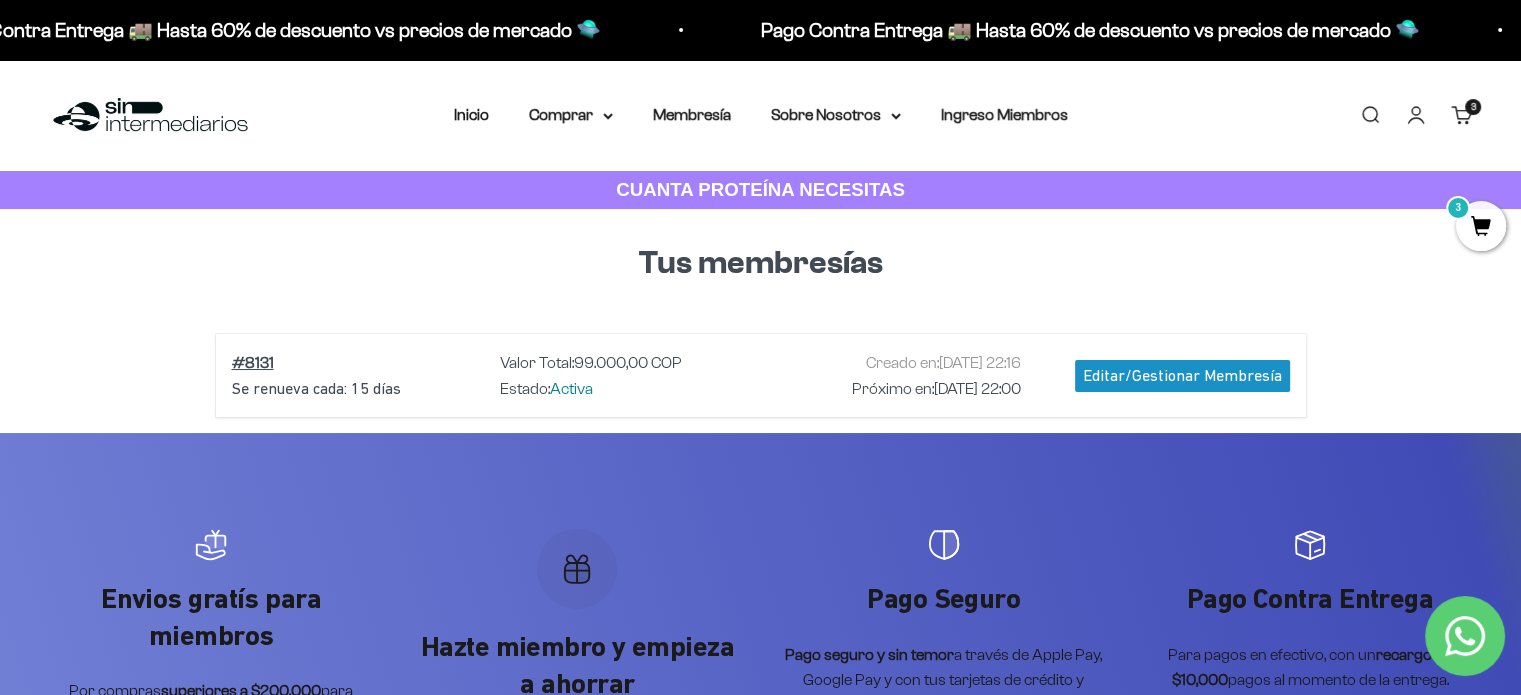 click on "Editar/Gestionar Membresía" at bounding box center [1182, 376] 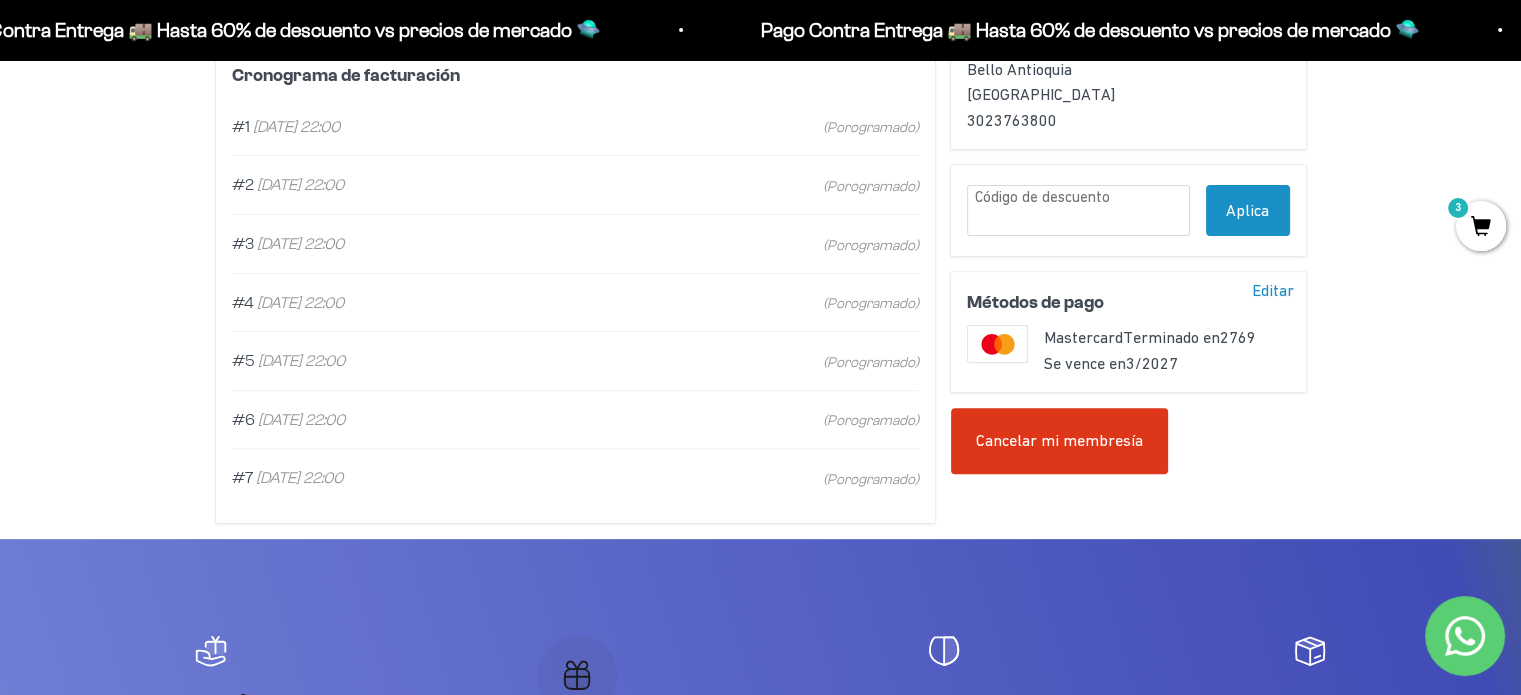 scroll, scrollTop: 600, scrollLeft: 0, axis: vertical 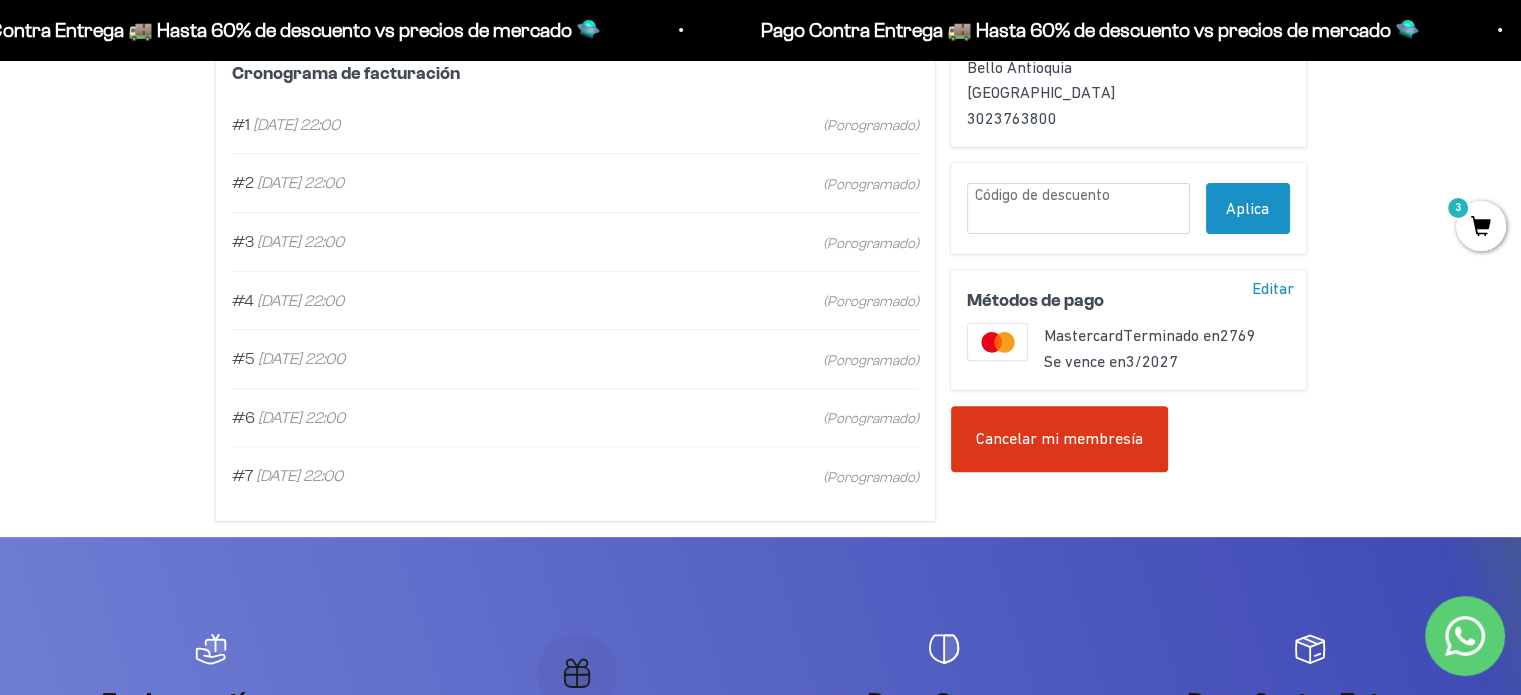click on "Cancelar mi membresía" at bounding box center (1059, 439) 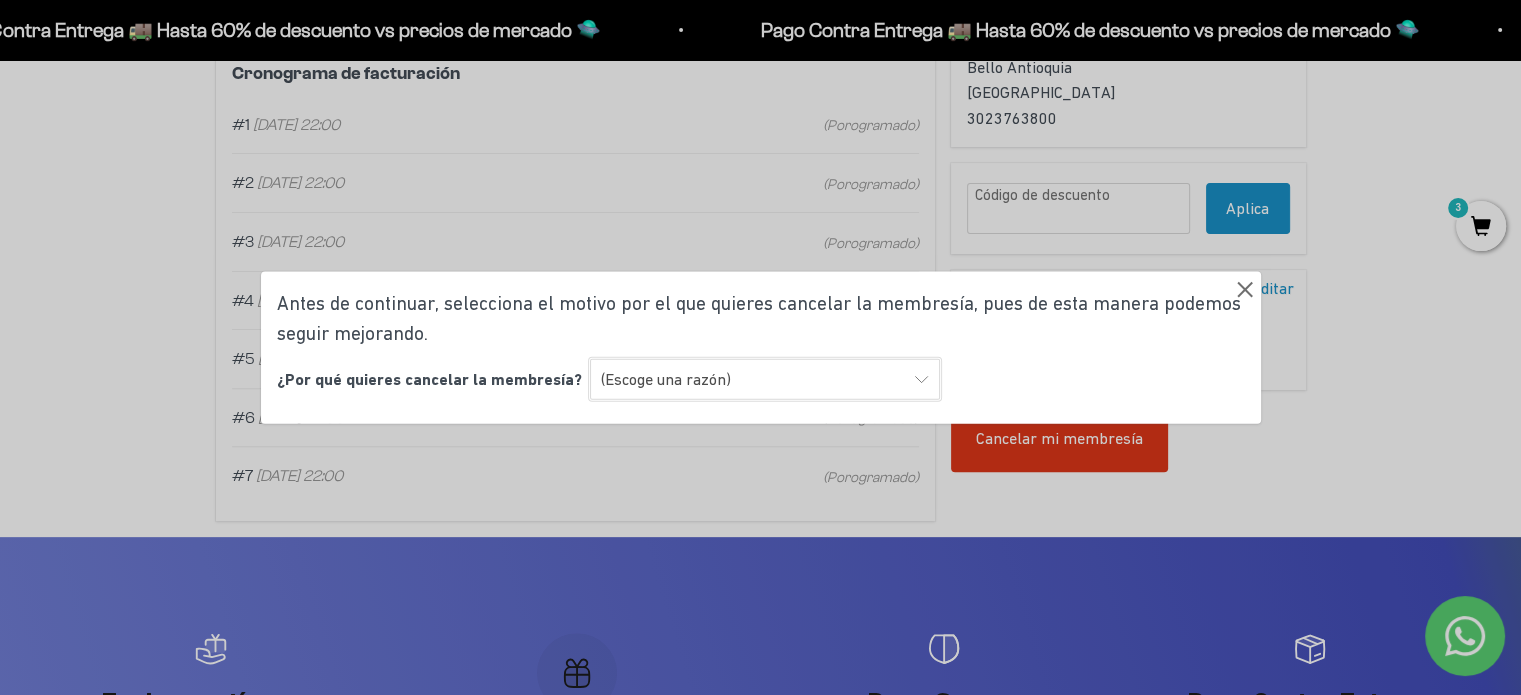 click on "(Escoge una razón) Encontré una opción con mejor sabor y variedad  Encontré una opción más económica Prefiero una alimentación sin suplementos ni proteínas Ninguna de las anteriores" at bounding box center (765, 379) 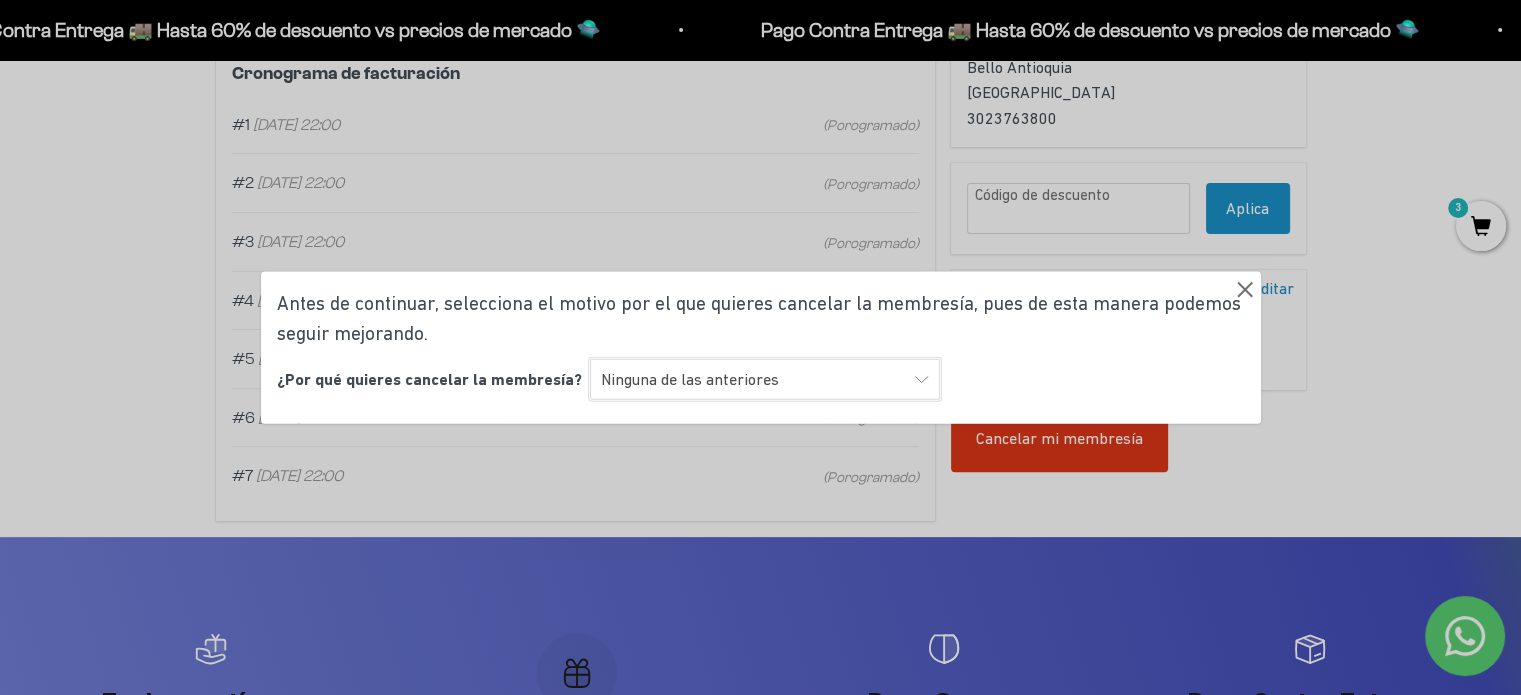 click on "(Escoge una razón) Encontré una opción con mejor sabor y variedad  Encontré una opción más económica Prefiero una alimentación sin suplementos ni proteínas Ninguna de las anteriores" at bounding box center [765, 379] 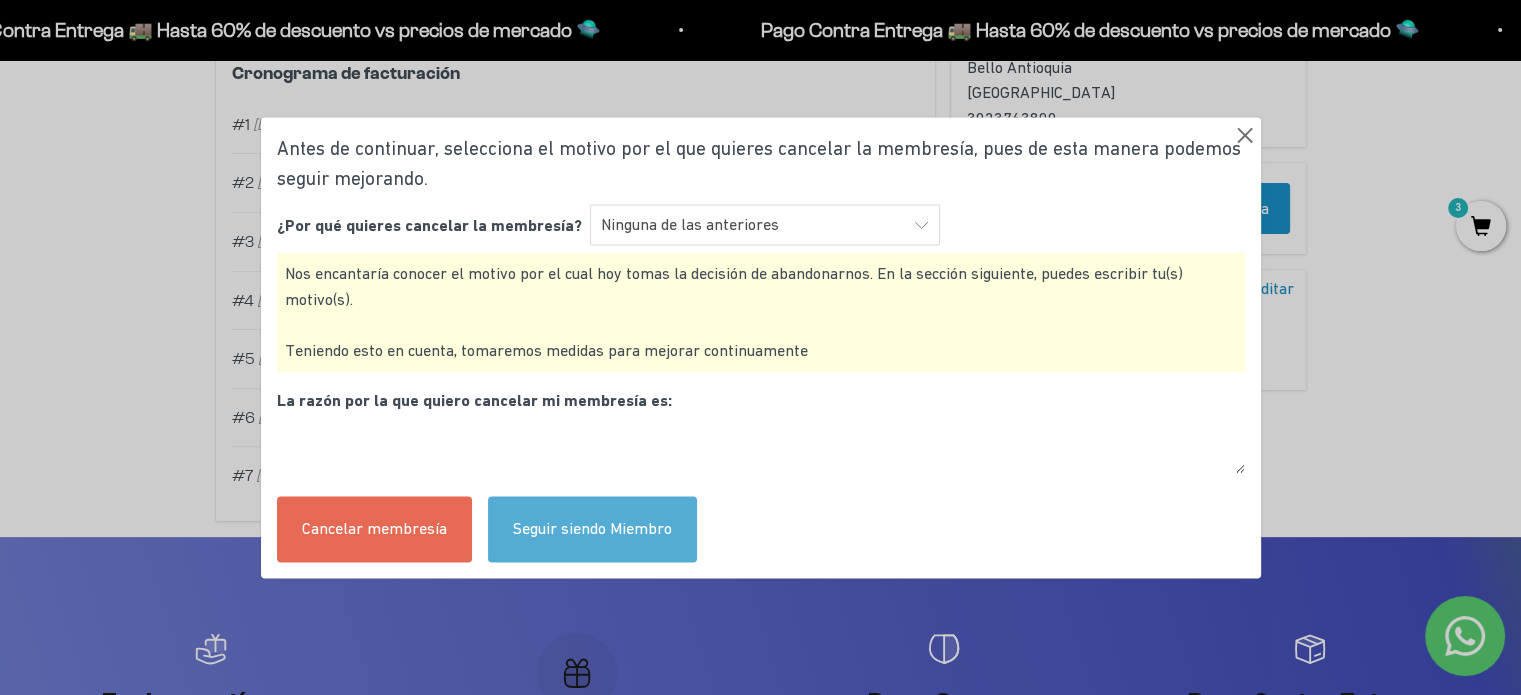 click at bounding box center (761, 447) 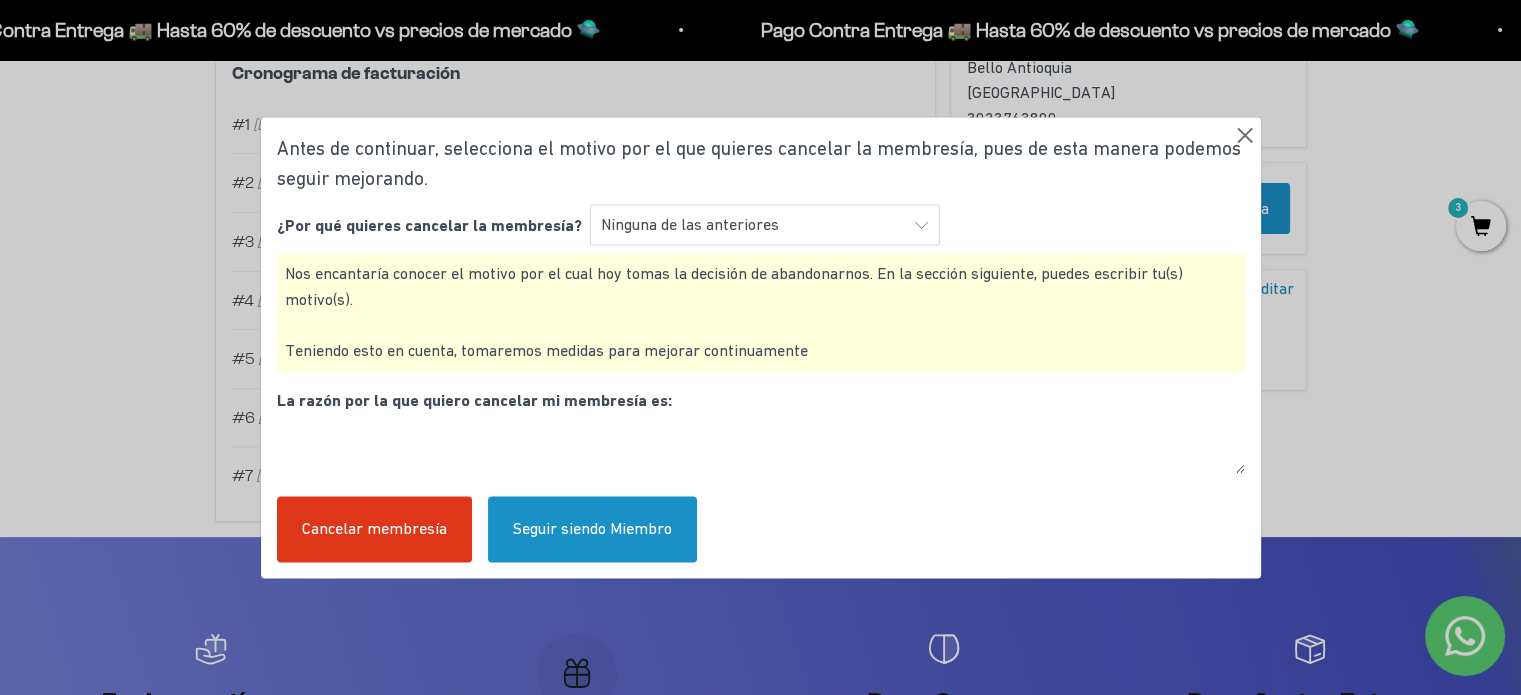 click at bounding box center [761, 447] 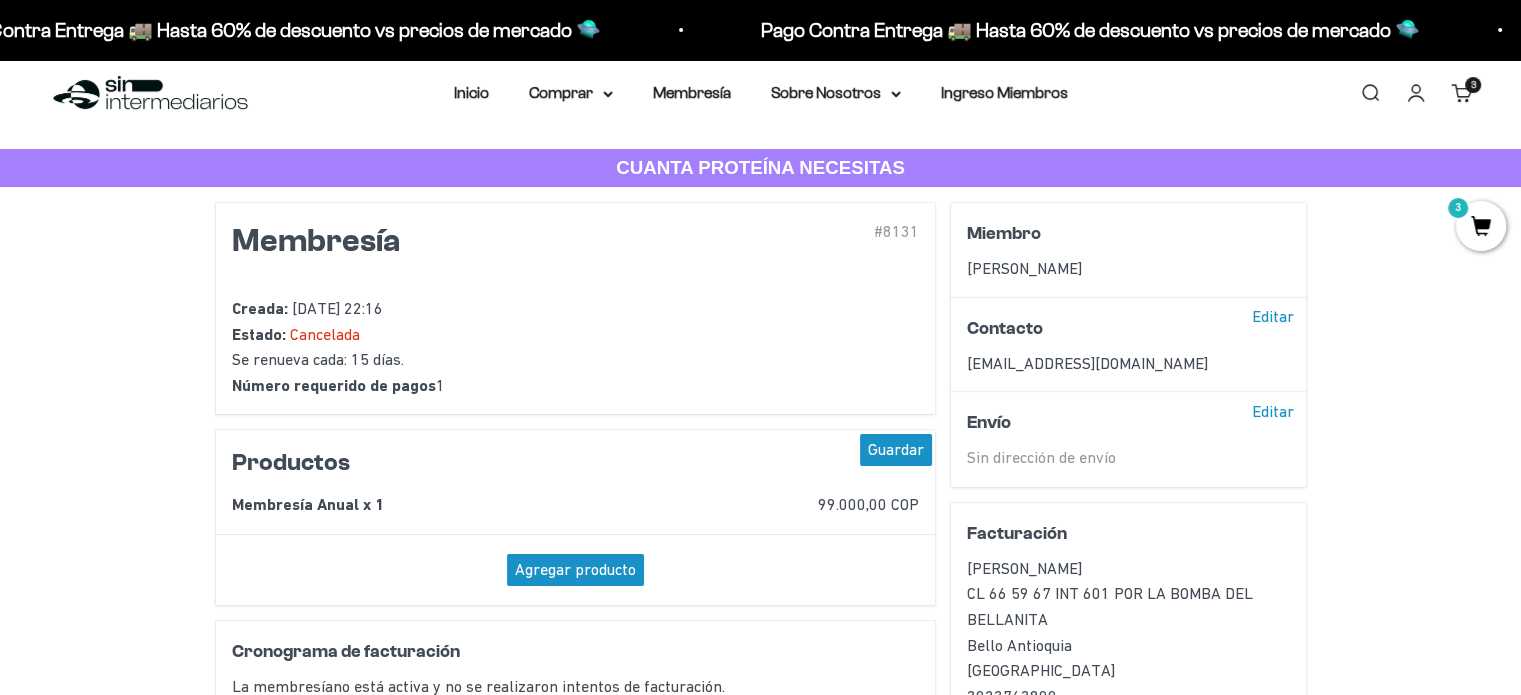 scroll, scrollTop: 0, scrollLeft: 0, axis: both 